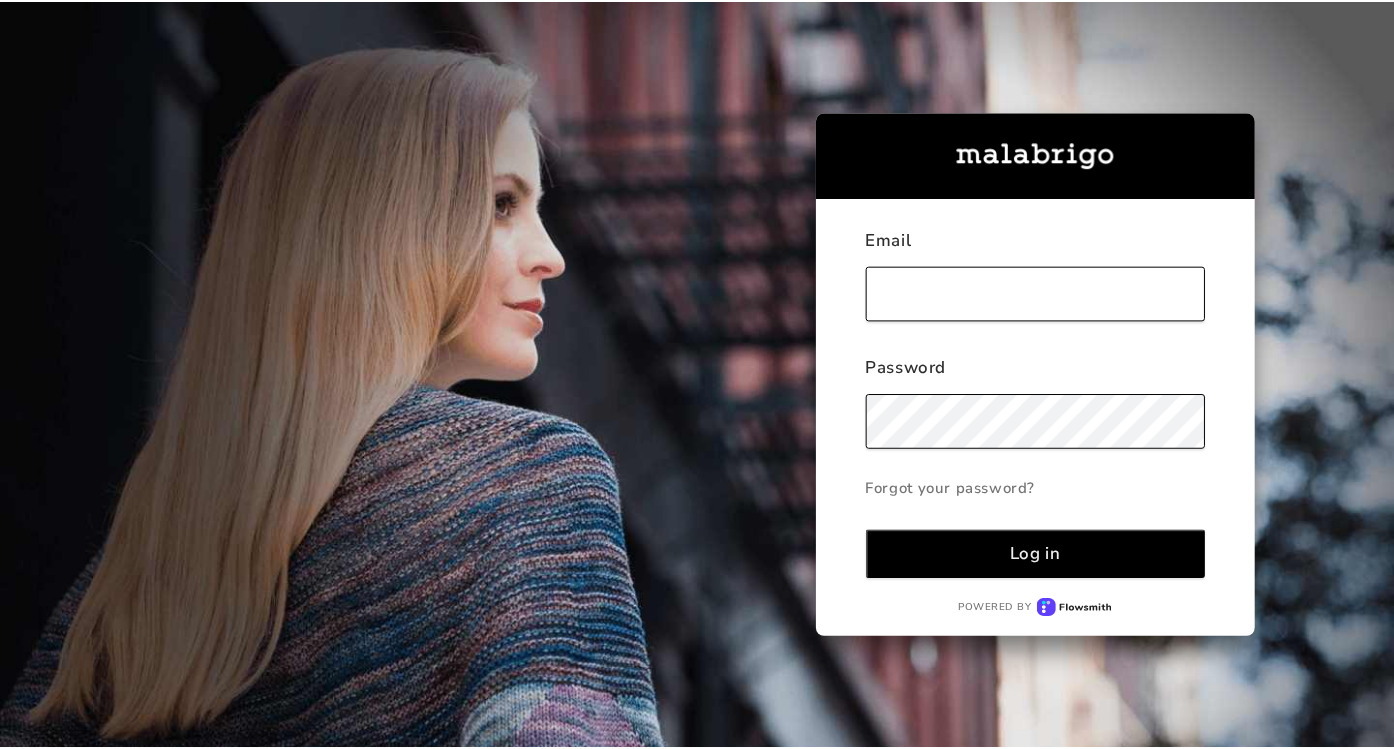 scroll, scrollTop: 0, scrollLeft: 0, axis: both 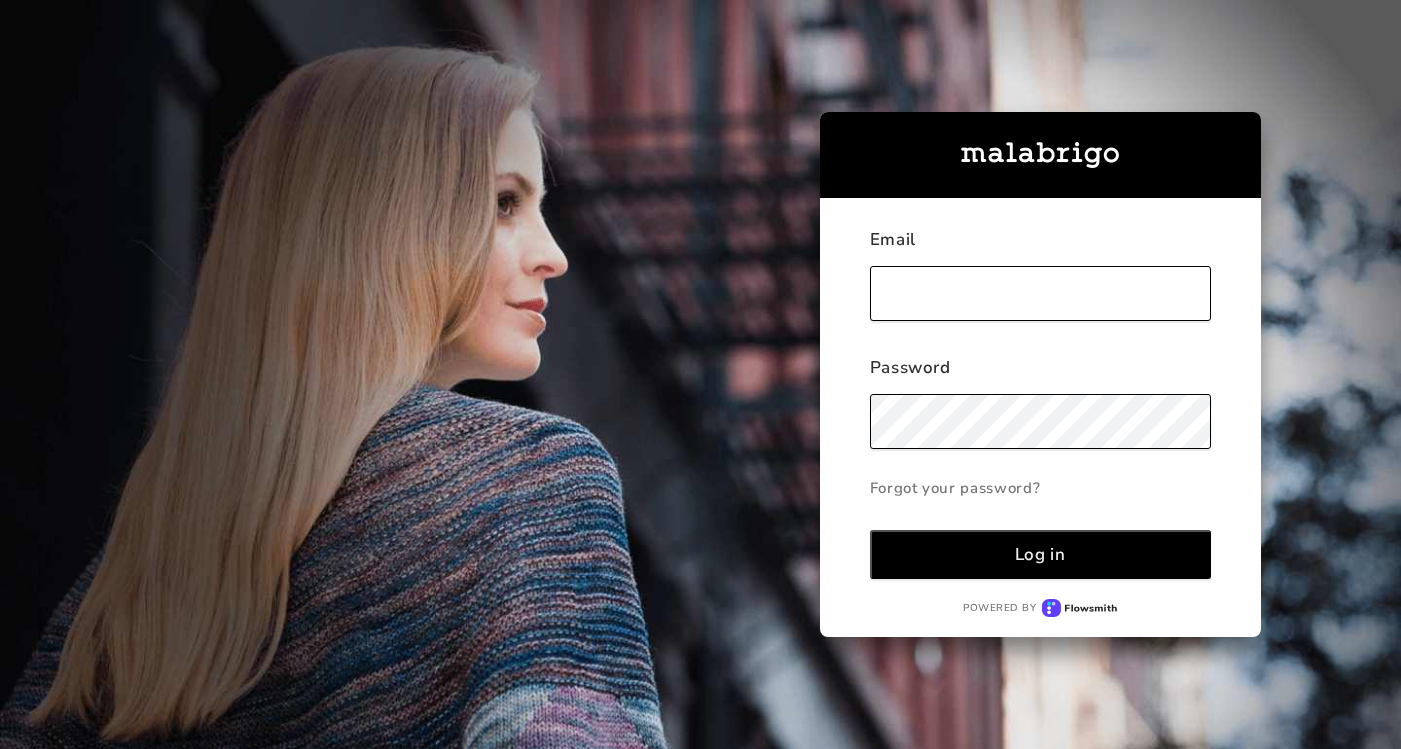 type on "[EMAIL_ADDRESS][DOMAIN_NAME]" 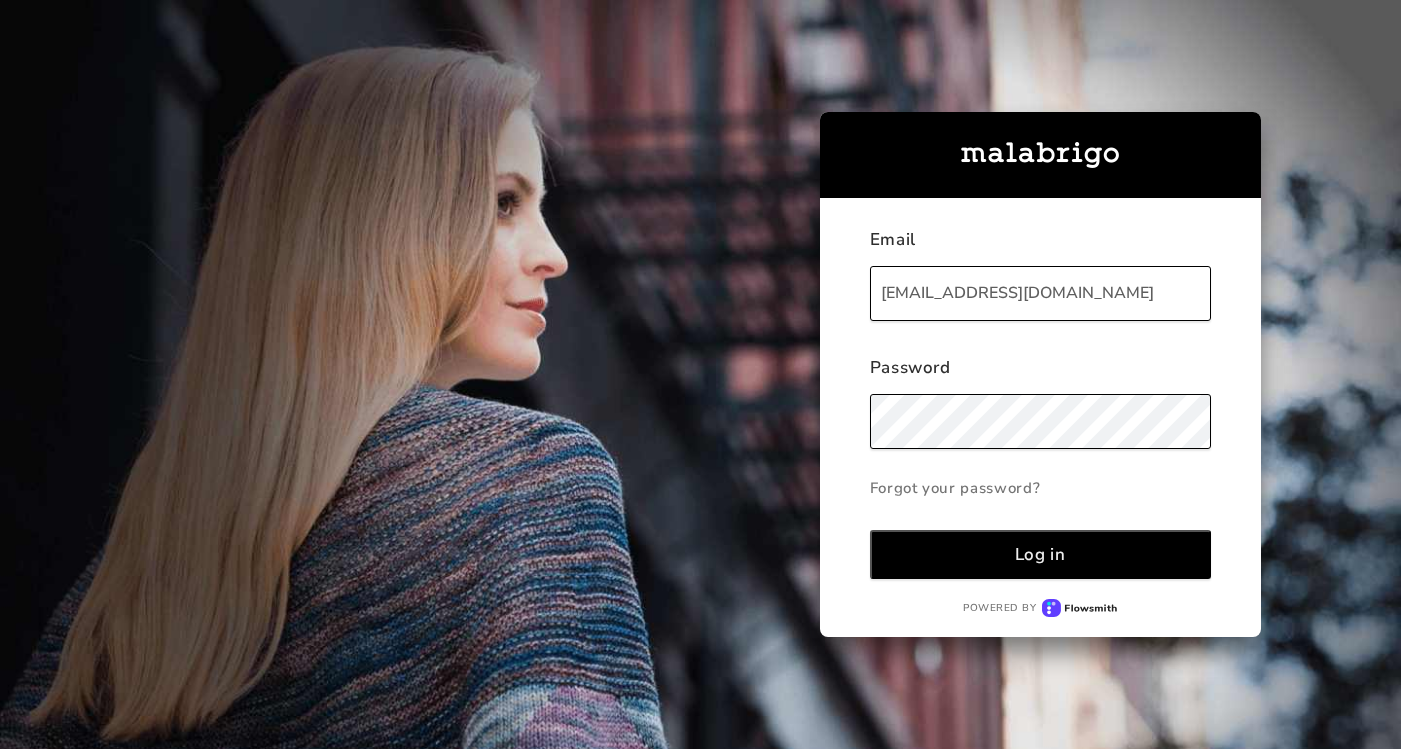 click on "Log in" at bounding box center (1040, 554) 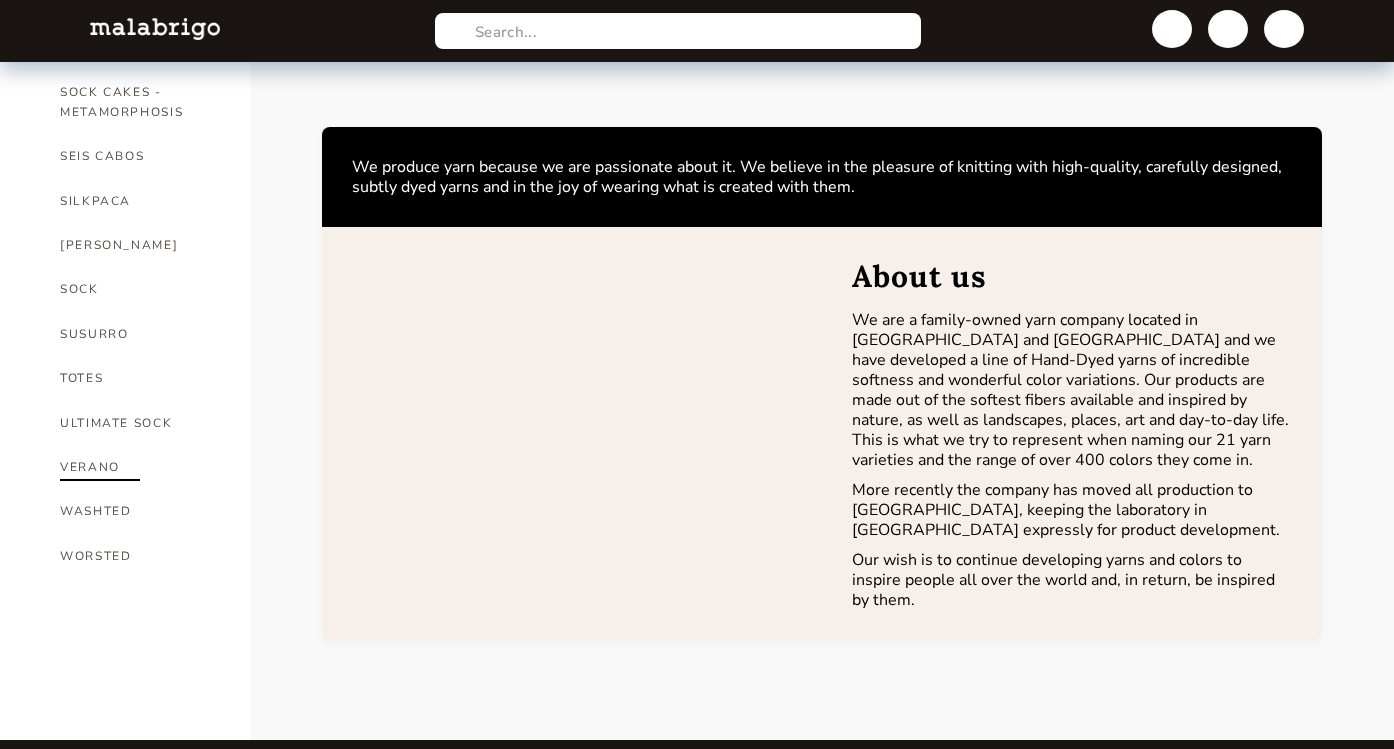 scroll, scrollTop: 1385, scrollLeft: 0, axis: vertical 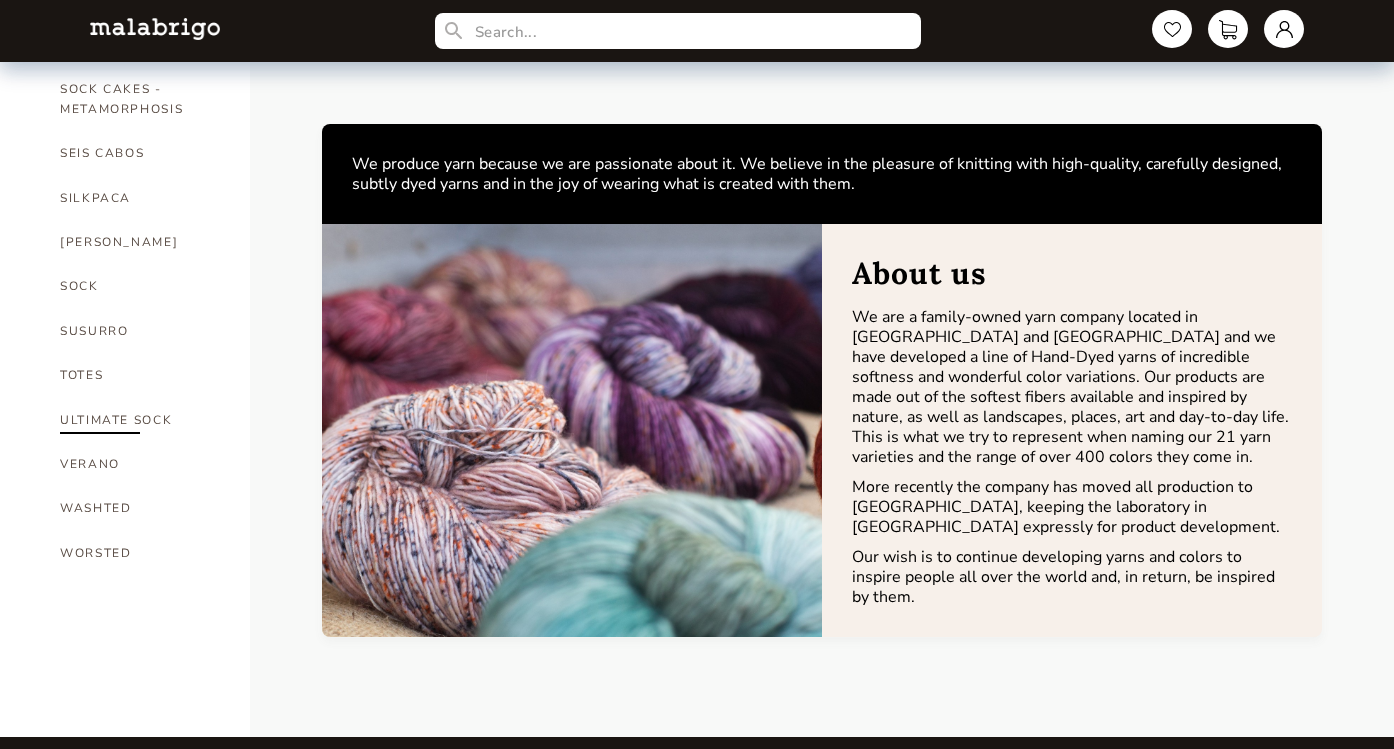 click on "ULTIMATE SOCK" at bounding box center (140, 420) 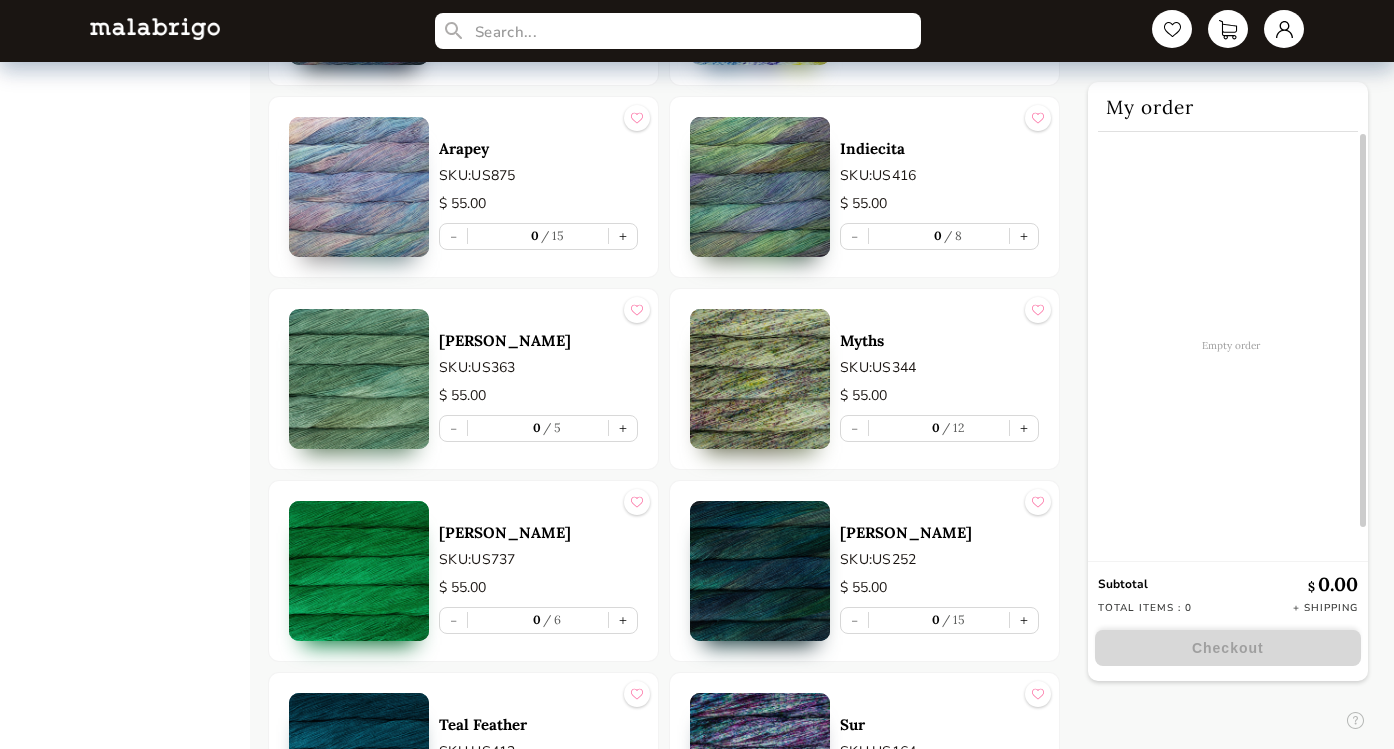 scroll, scrollTop: 3856, scrollLeft: 1, axis: both 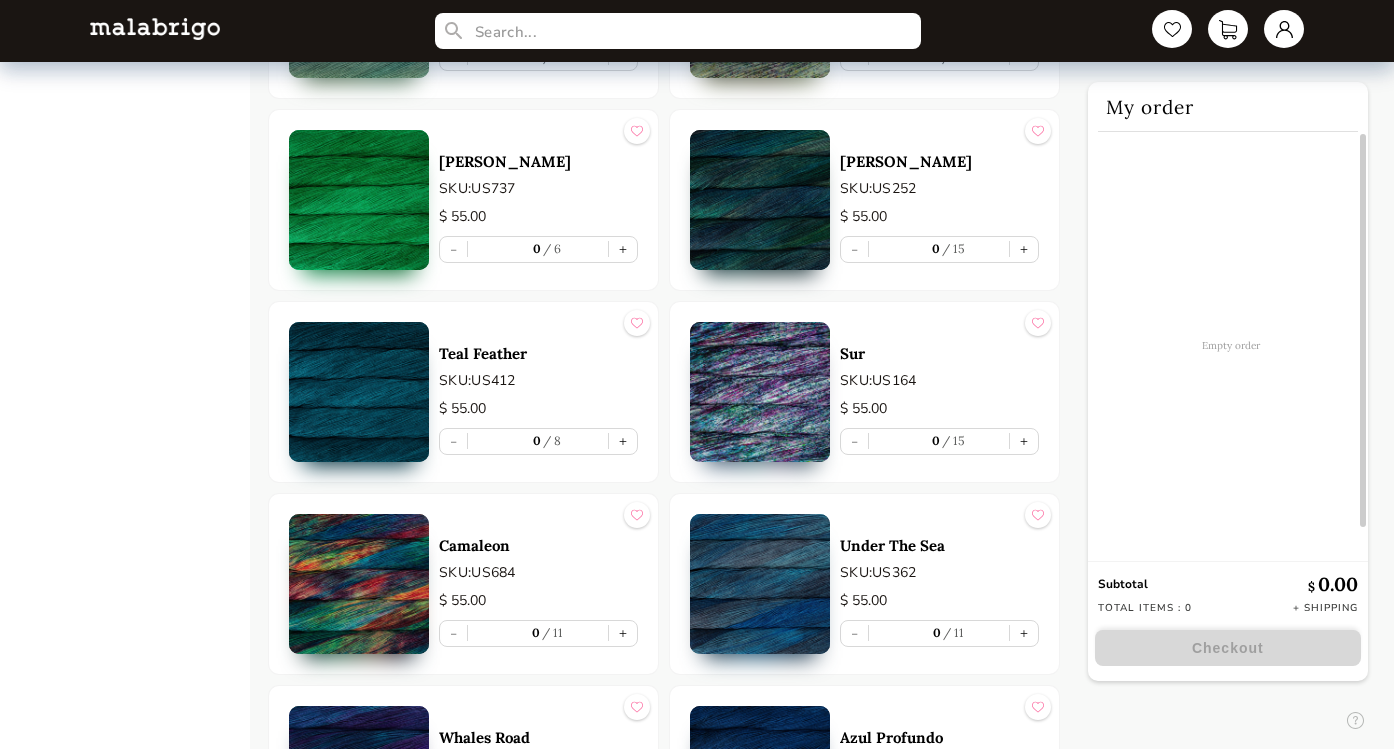 click on "Wabi Sabi SKU:  US252 $   55.00 - 0 15 +" at bounding box center (864, 200) 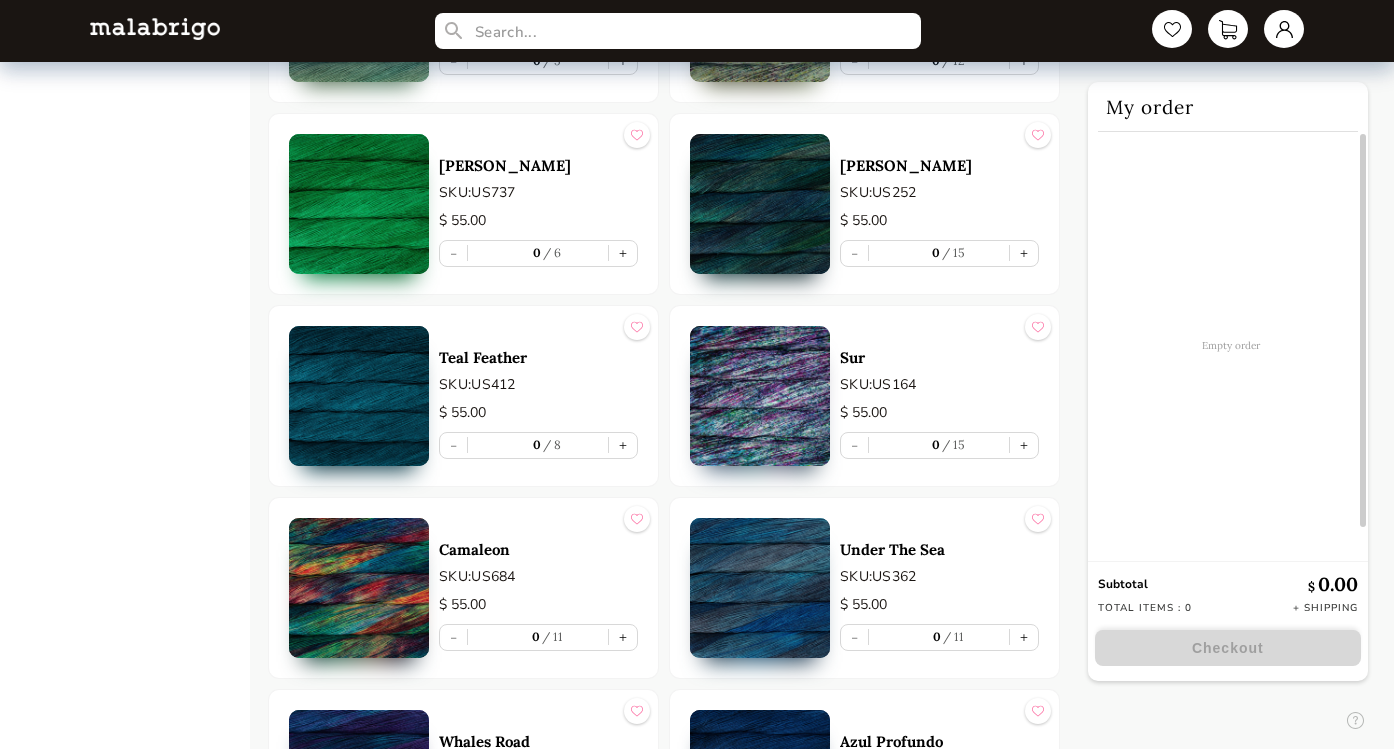click on "HOME CATEGORIES VIENTOS - PREORDER US MINI - PREORDER CARACOL "ON BLACK" - PREORDER [PERSON_NAME]: "AMIGAS DE [PERSON_NAME]"  NOW SHIPPING HOLIDAY KIT 2025 - PREORDER LACE - NEW COLORS [PERSON_NAME] - NEW COLORS [PERSON_NAME] BOOKS CLOUD [PERSON_NAME] CARACOL CHUNKY DOS TIERRAS FINITO LACE MOHAIR MECHA [PERSON_NAME] NOVENTA NUBE ON SALE RASTA [PERSON_NAME] SÓLIDOS SOCK CAKES - METAMORPHOSIS SEIS CABOS SILKPACA SILKY MERINO SOCK SUSURRO TOTES ULTIMATE SOCK VERANO WASHTED WORSTED Ultimate Sock Our newest yarn is no longer available for Pre order, so you can order whatever is in stock now. thanks! Read more In stock only Sort by Grid view Table view BESTSELLERS $   55.00 Arapey SKU:  US875 - 0 15 + $   55.00 [PERSON_NAME] SKU:  US736 - 0 15 + $   55.00 Wabi Sabi SKU:  US252 - 0 15 + $   55.00 Natural SKU:  US063 - 0 15 + PATTERNS PATTERN Normandy - FREE Pattern Download Pattern FEATURED FEATURED Item with description [PERSON_NAME]:  US886 $   55.00 - 0 15 + ALL COLORS White SKU:  US943 $   55.00 - 0 15 + Item with description Unique Color SKU:  US101 $   44.00" at bounding box center (697, -1334) 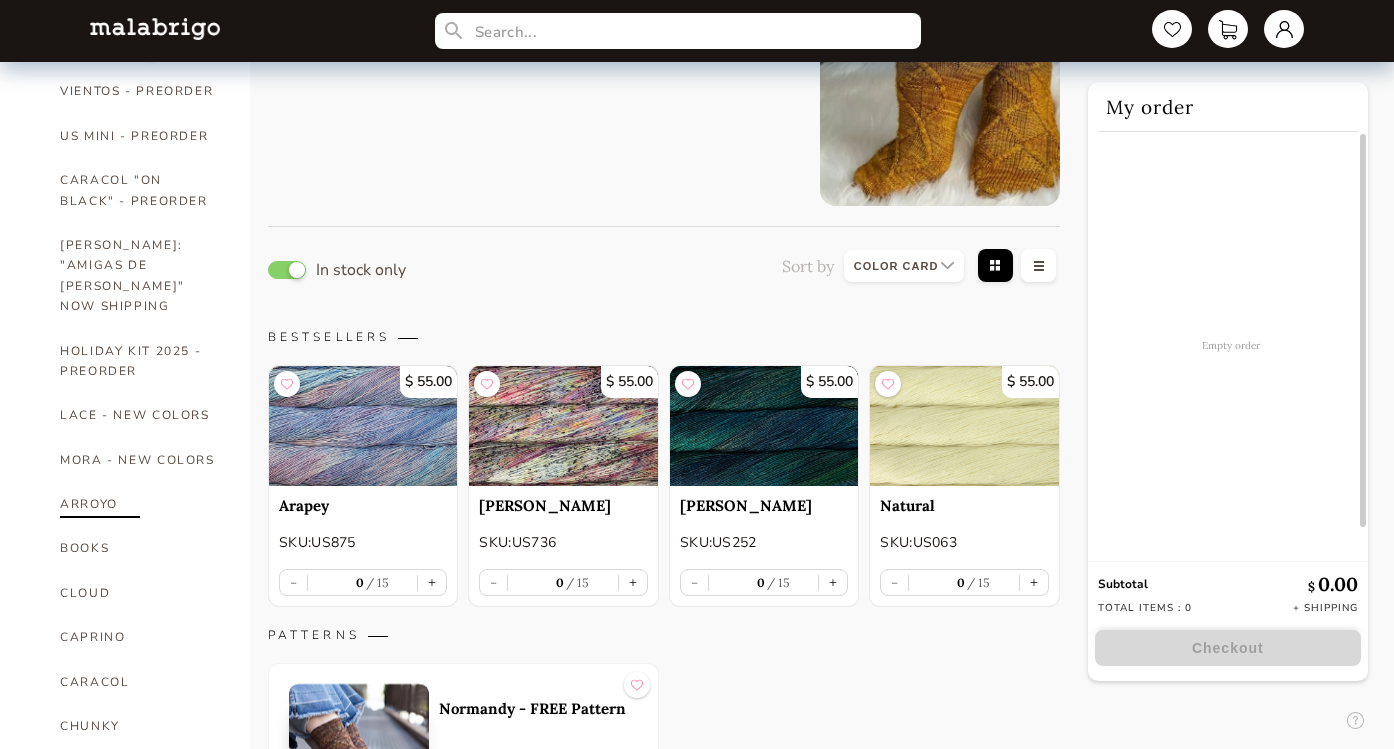 scroll, scrollTop: 127, scrollLeft: 0, axis: vertical 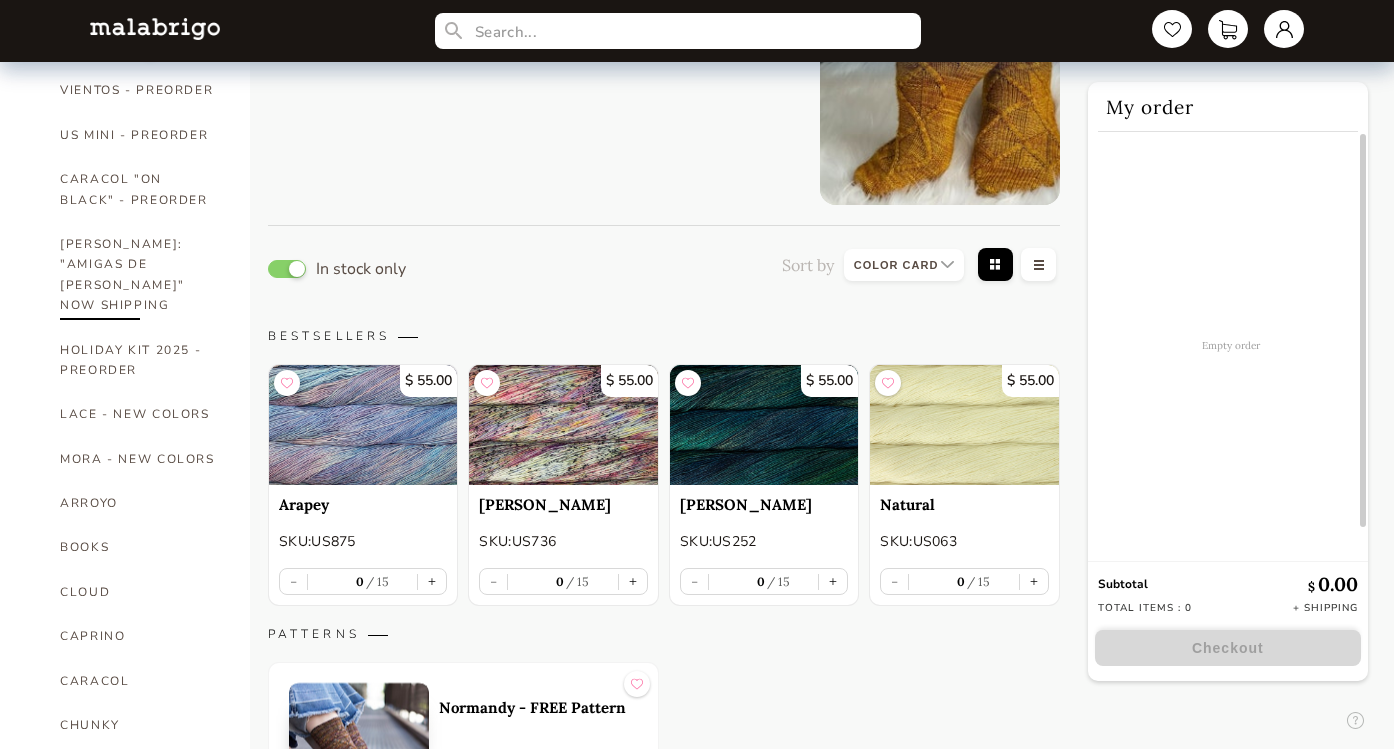 click on "[PERSON_NAME]: "AMIGAS DE [PERSON_NAME]"  NOW SHIPPING" at bounding box center (140, 275) 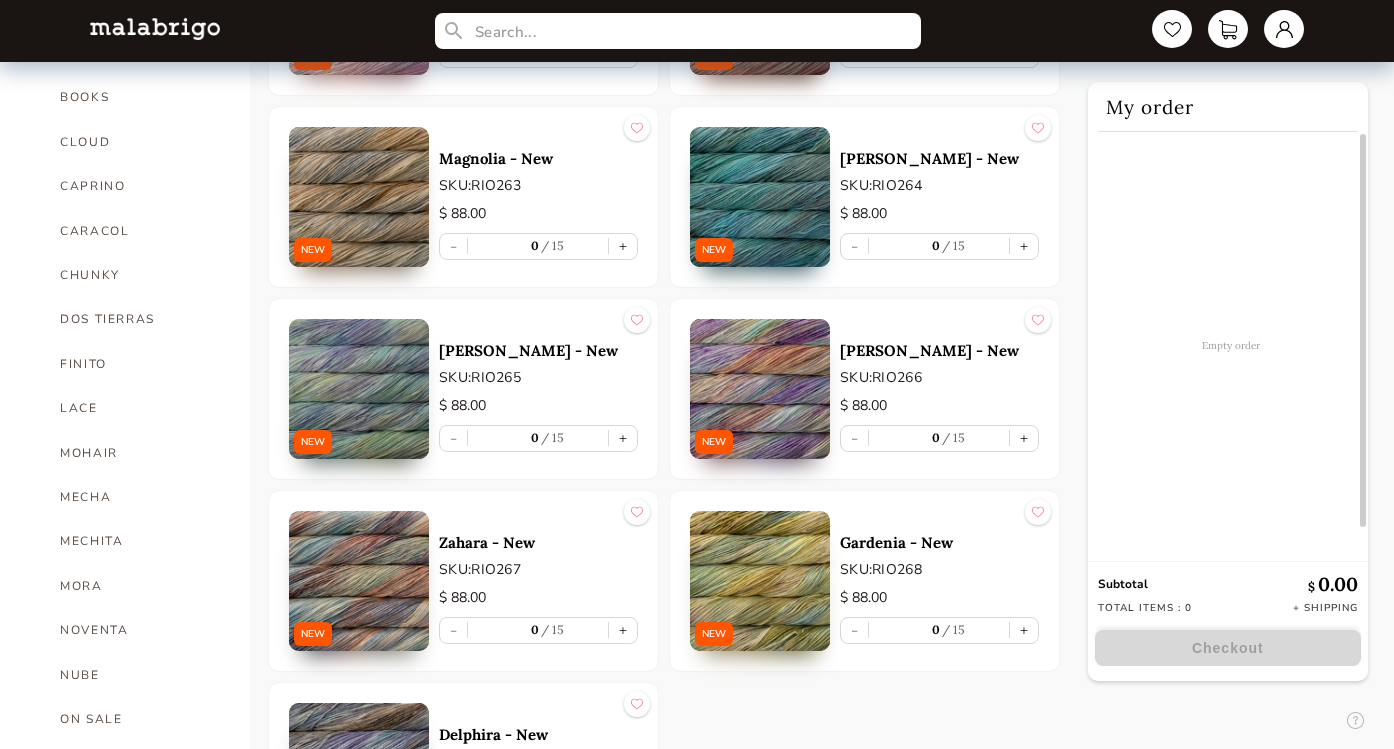 scroll, scrollTop: 605, scrollLeft: 0, axis: vertical 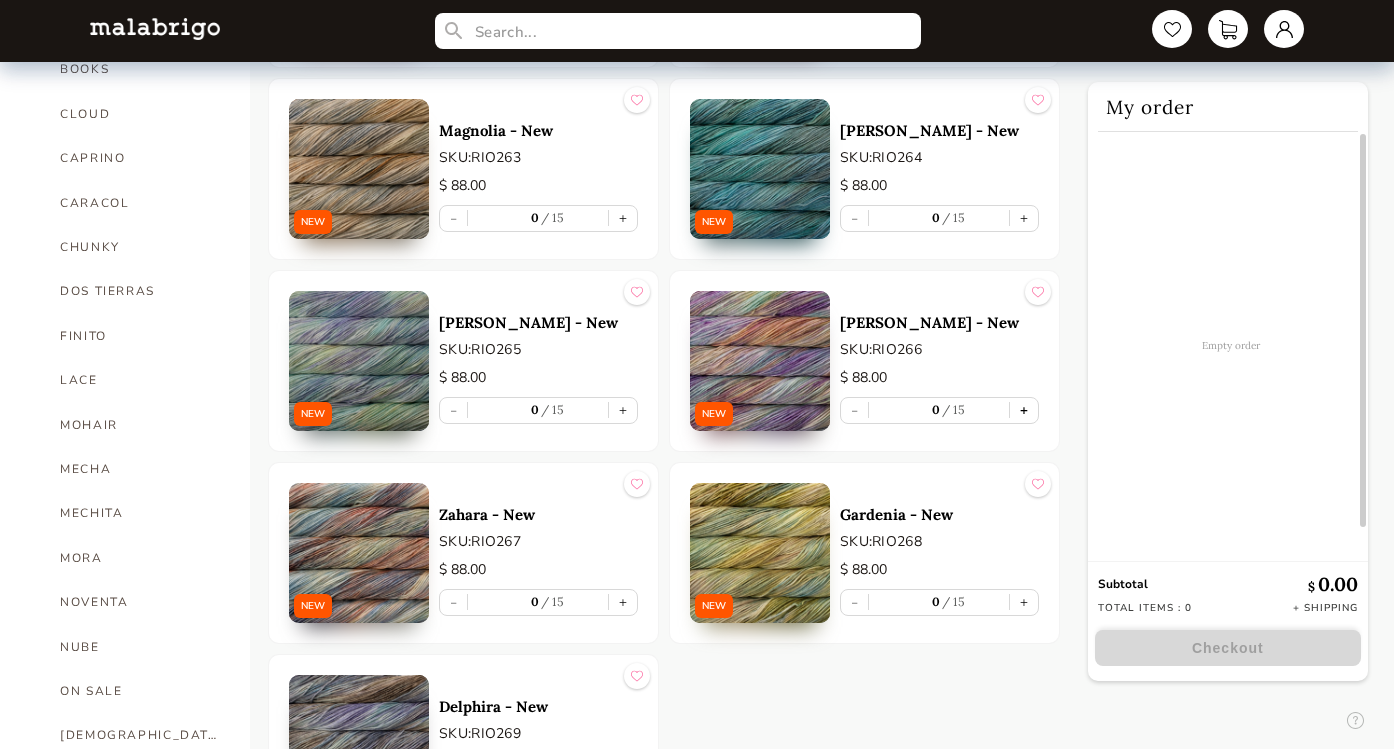 click on "+" at bounding box center (1024, 410) 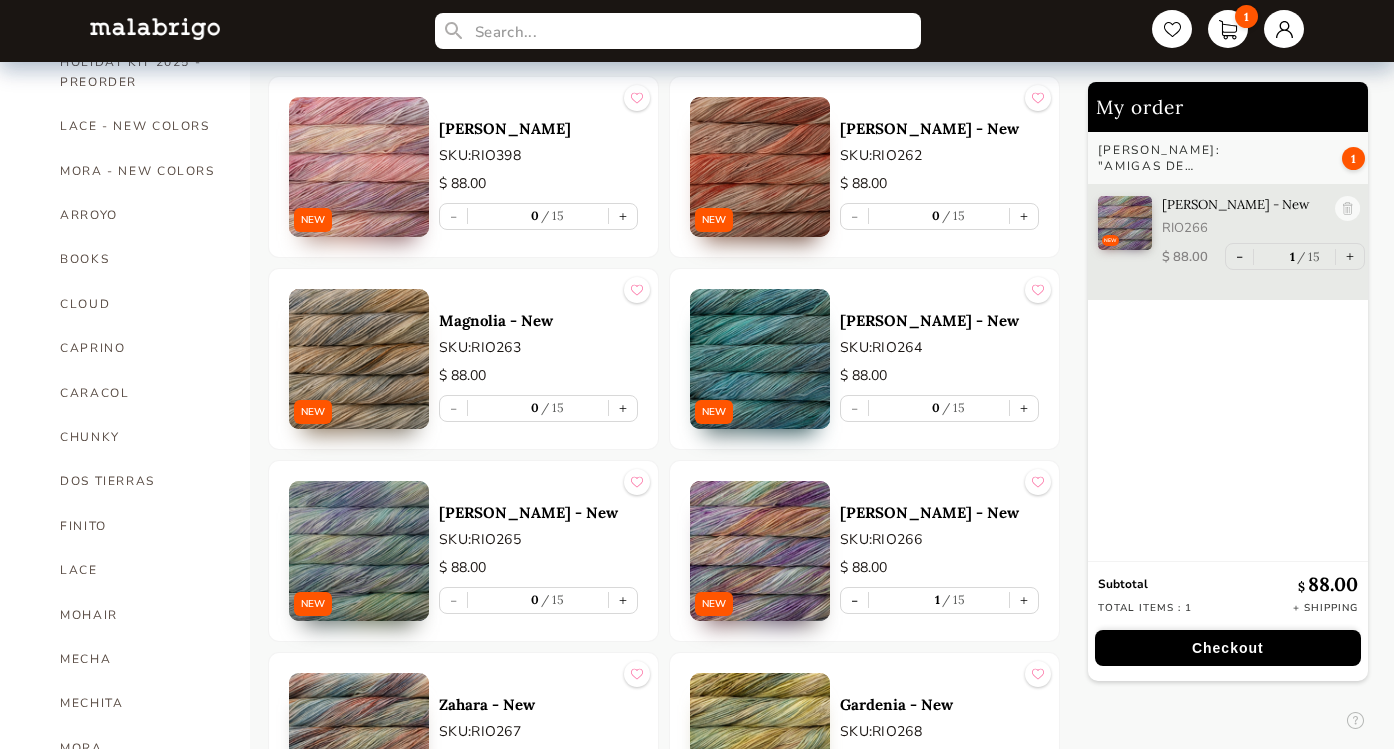 scroll, scrollTop: 415, scrollLeft: 0, axis: vertical 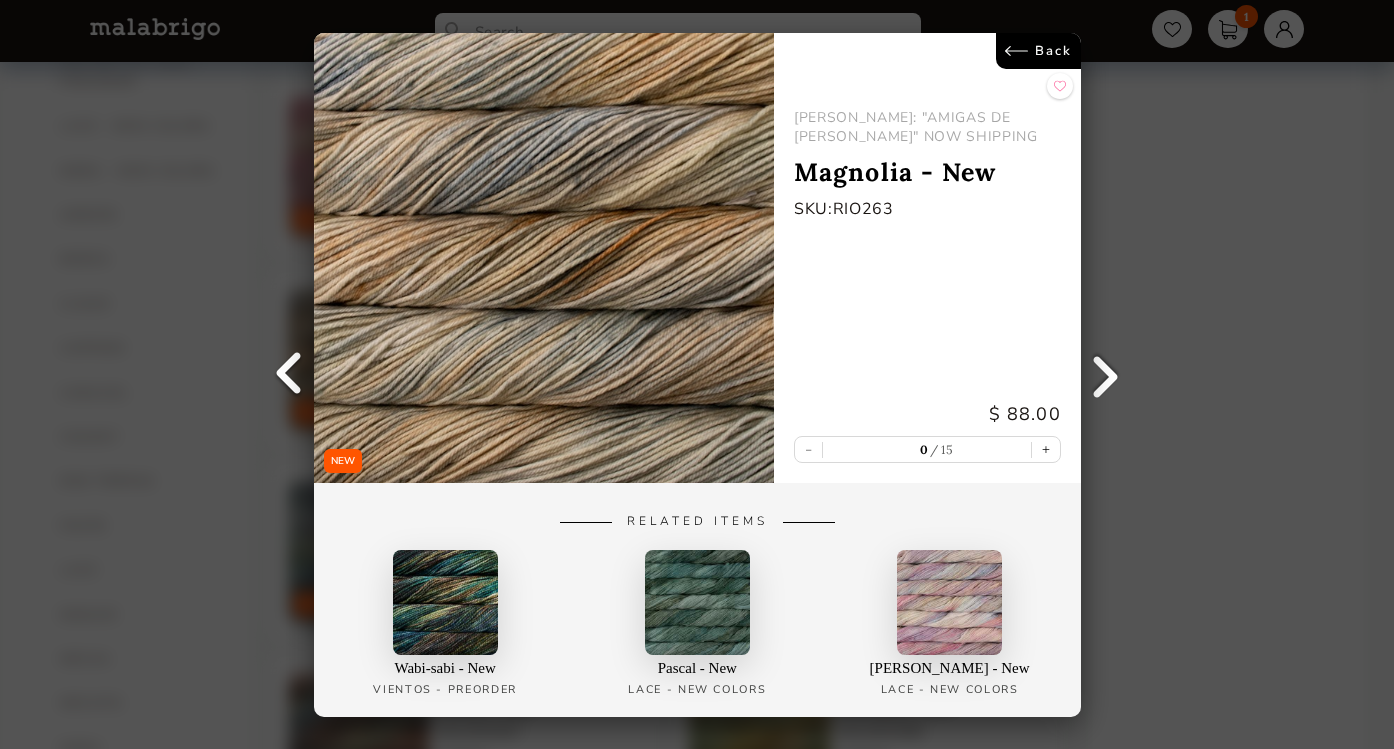 click on "Back" at bounding box center [1037, 51] 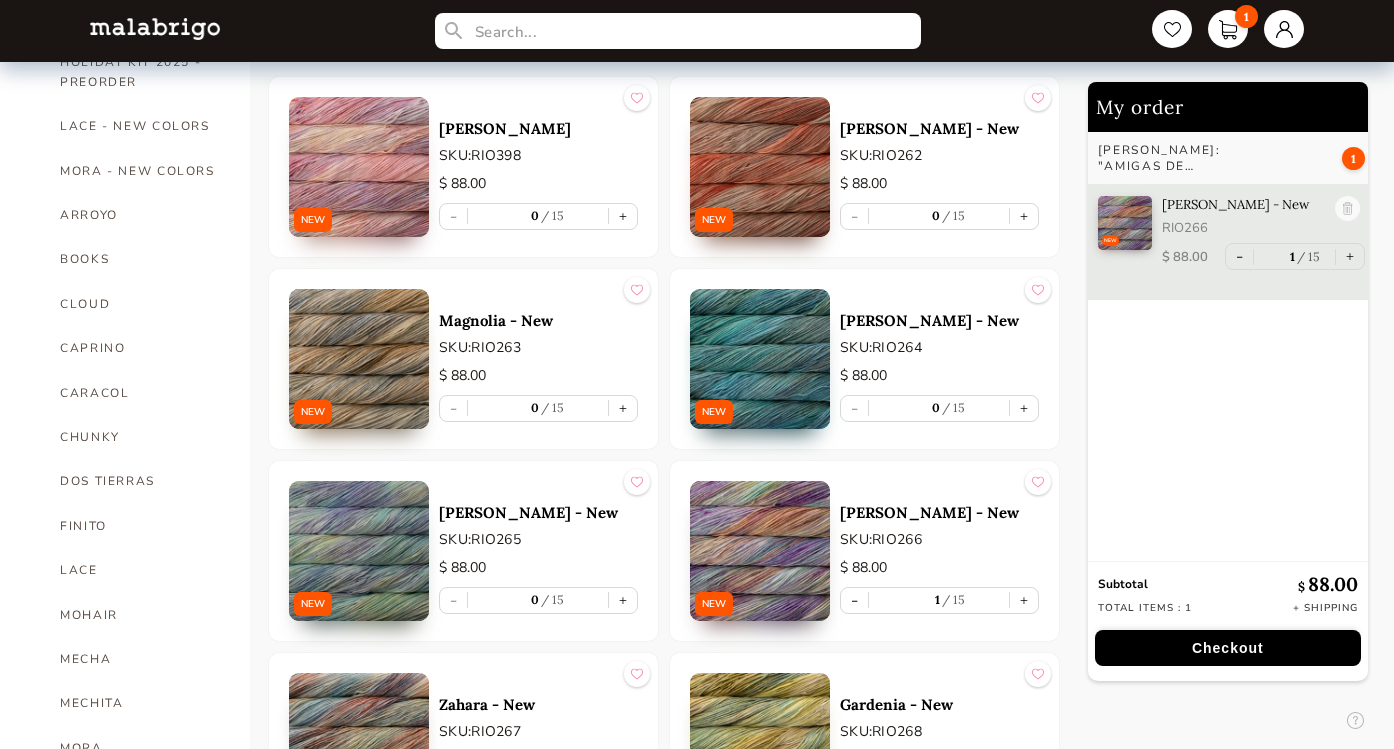 click at bounding box center [760, 167] 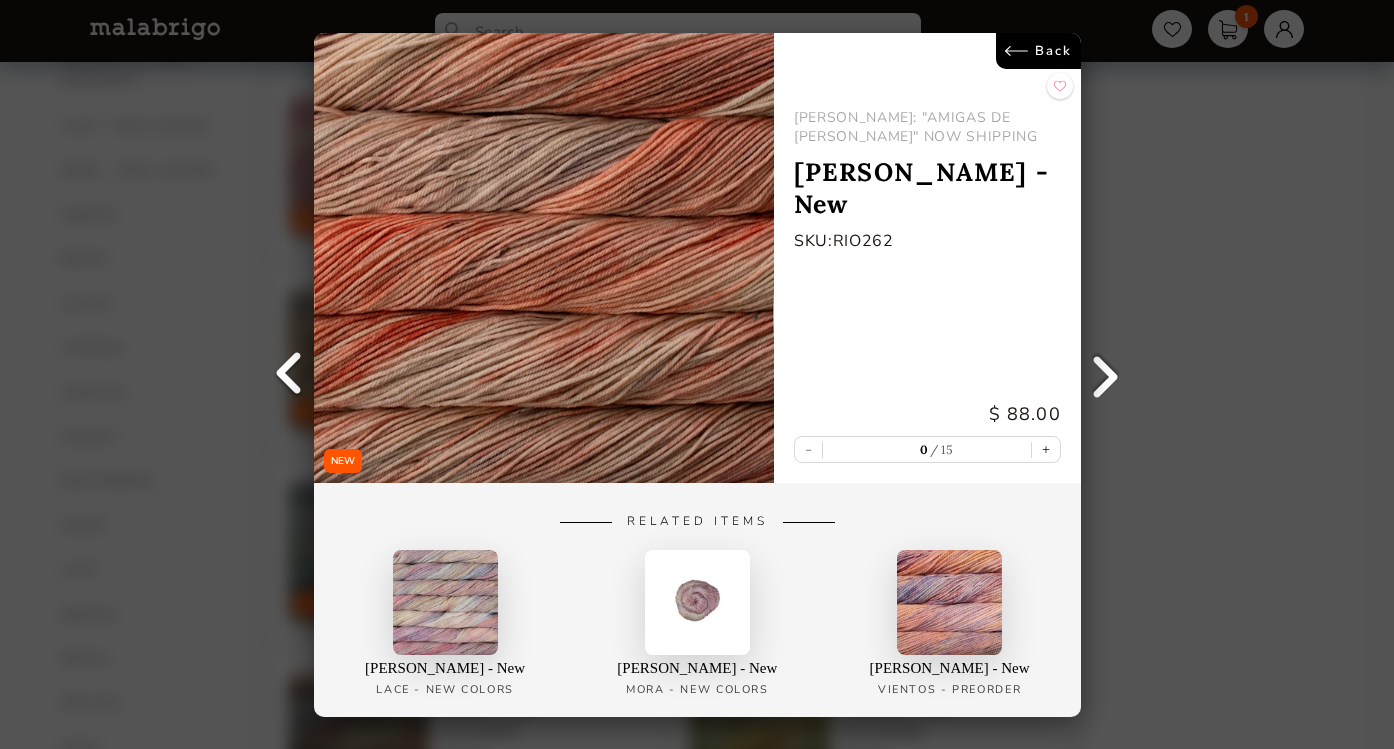 click on "Back" at bounding box center (1037, 51) 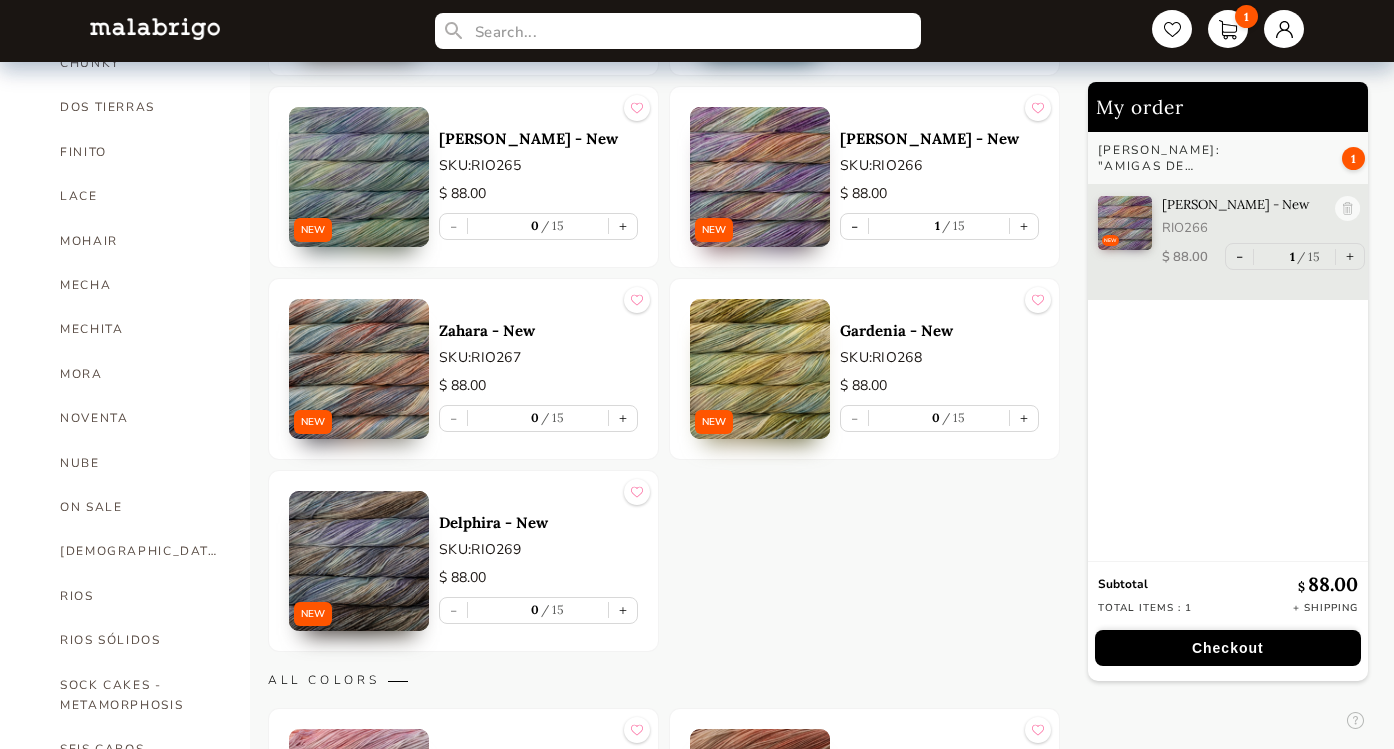 scroll, scrollTop: 789, scrollLeft: 0, axis: vertical 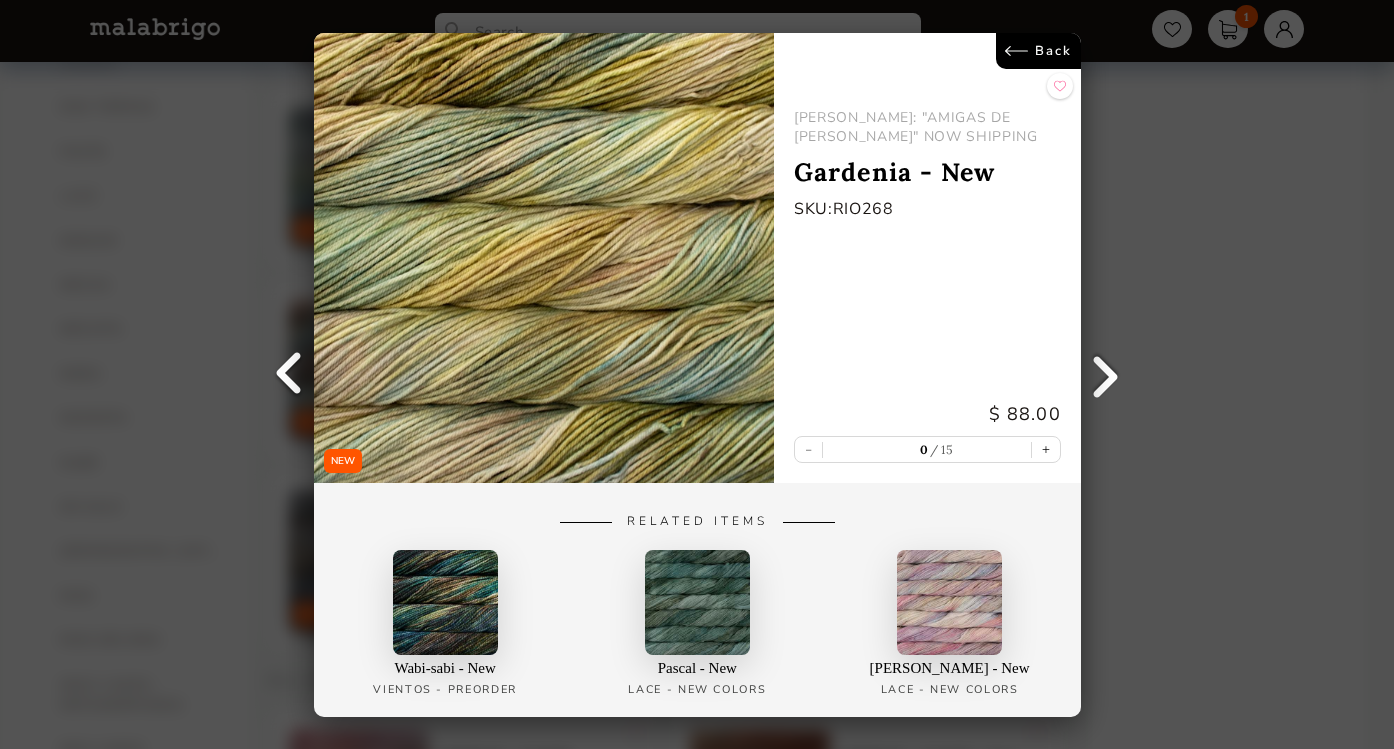 click on "Back" at bounding box center [1037, 51] 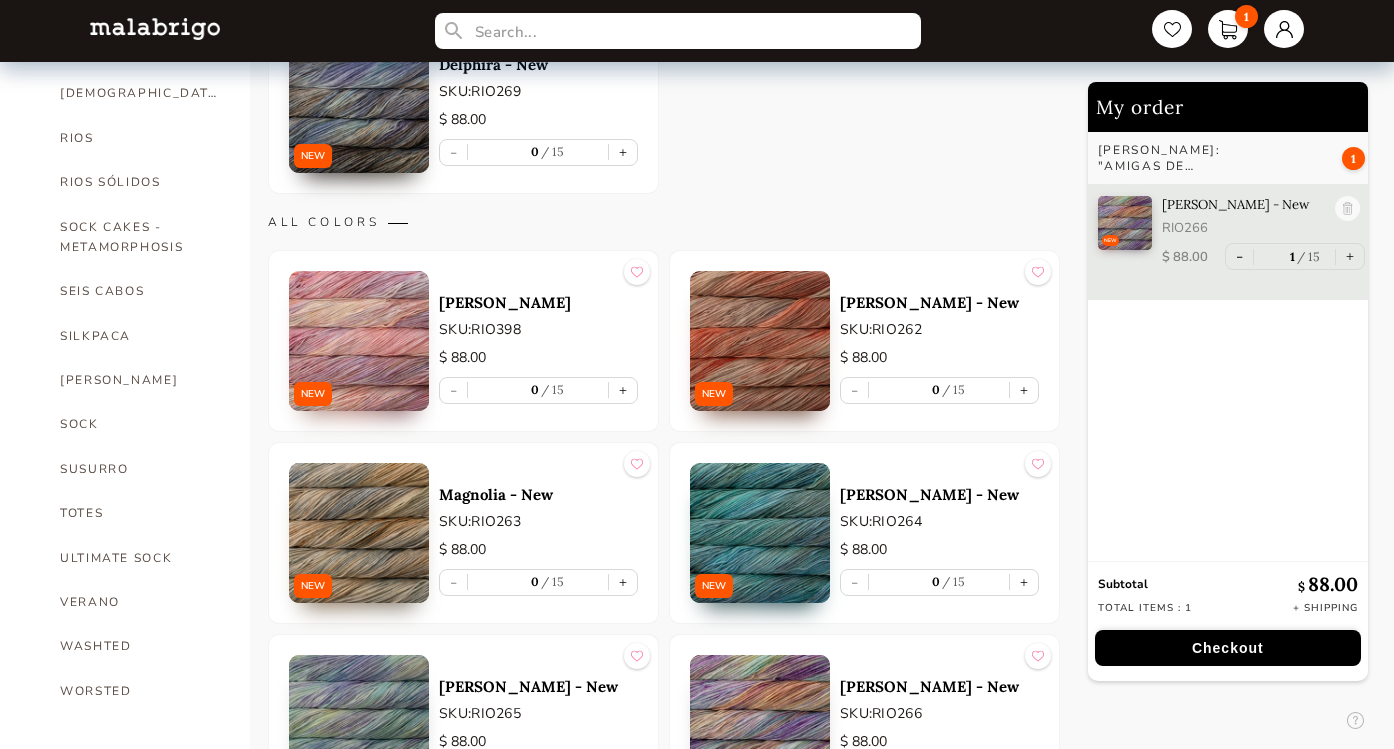 scroll, scrollTop: 1246, scrollLeft: 0, axis: vertical 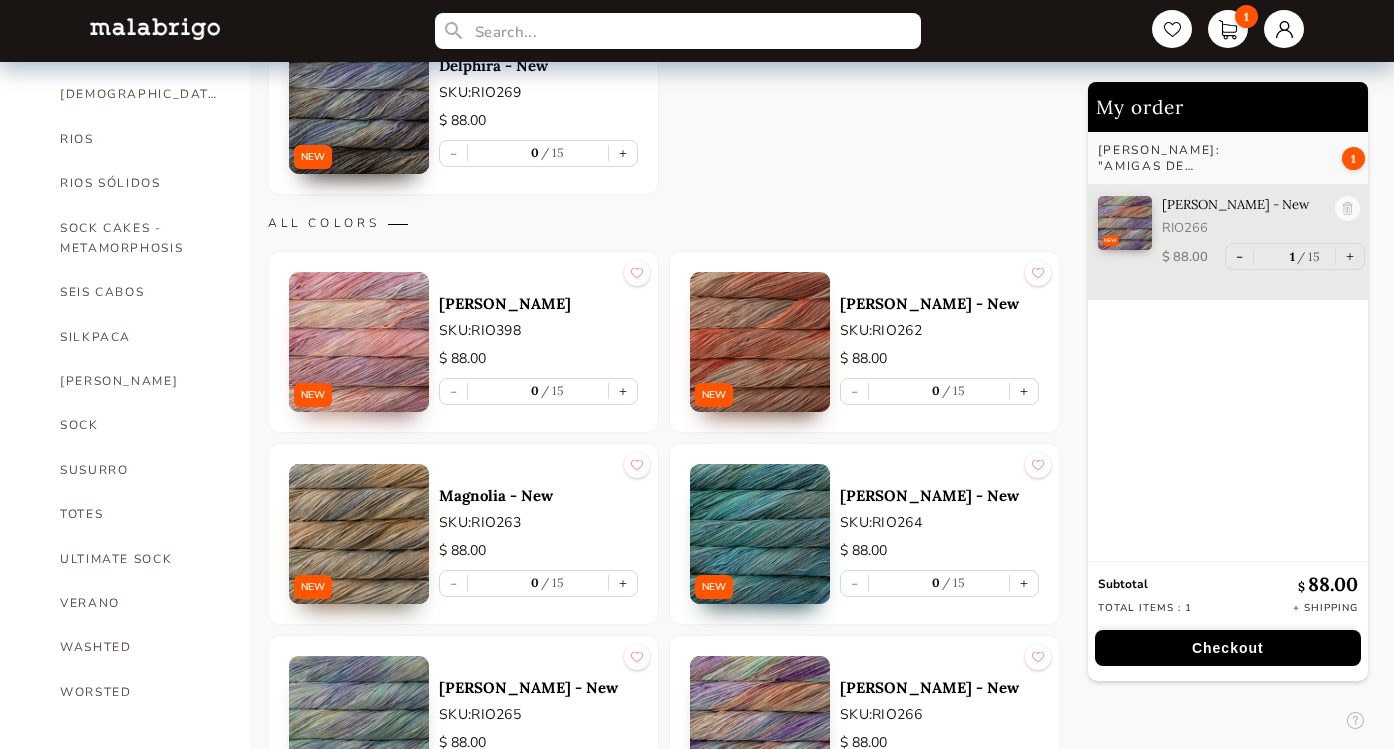 click at bounding box center [760, 534] 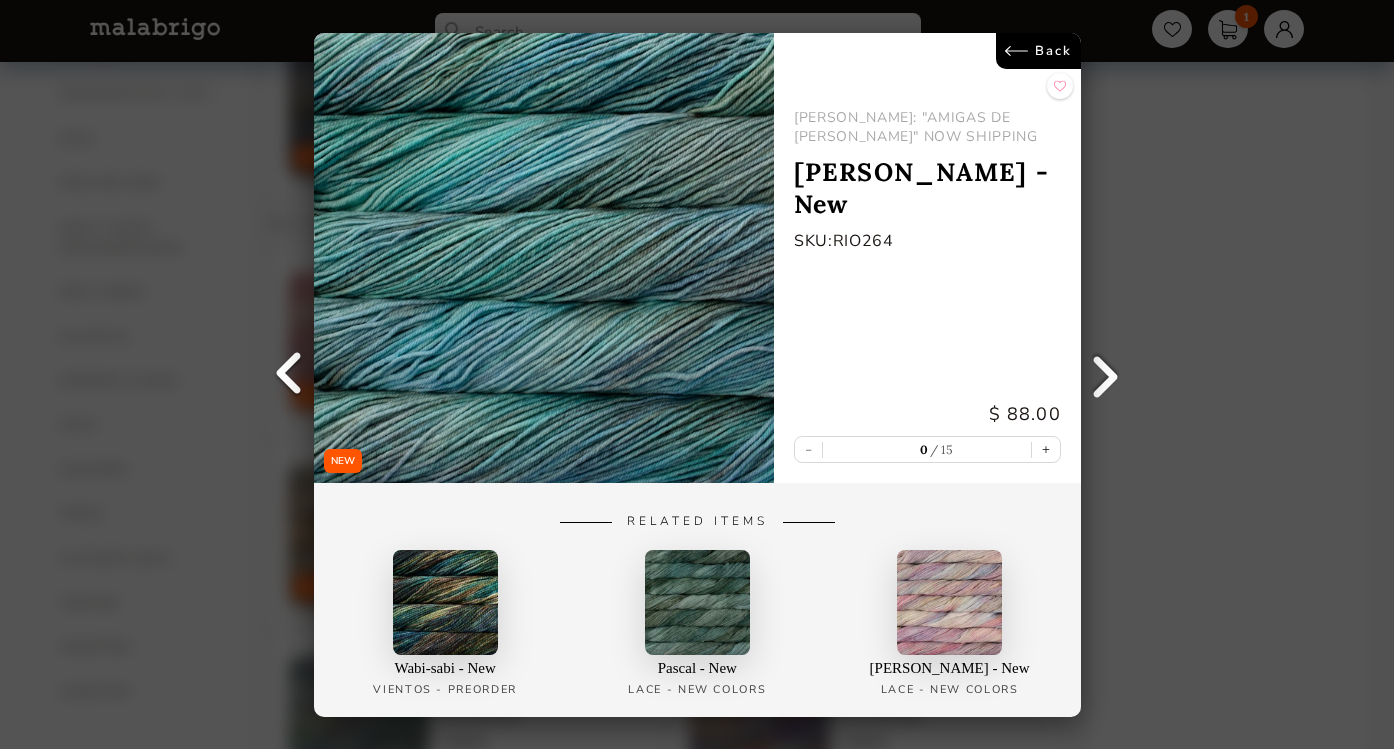 click on "Back" at bounding box center (1037, 51) 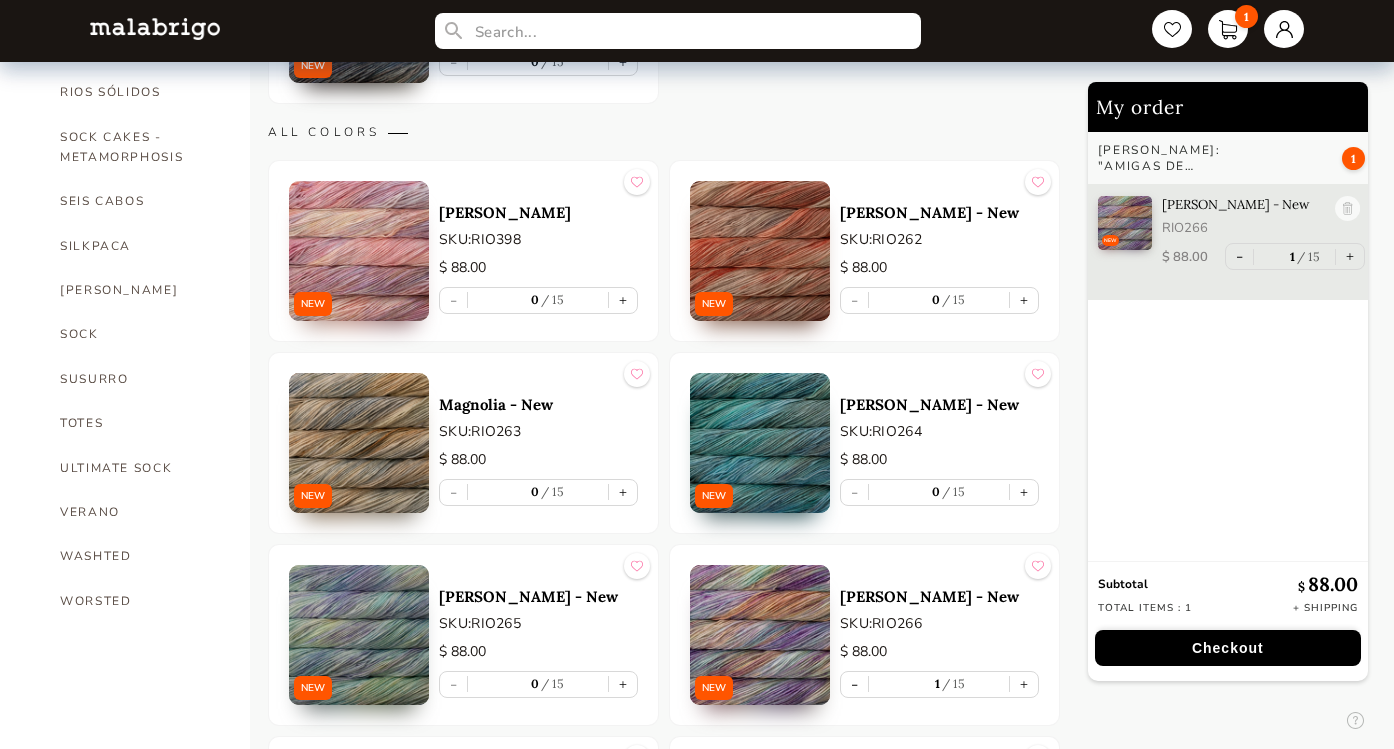 scroll, scrollTop: 1358, scrollLeft: 0, axis: vertical 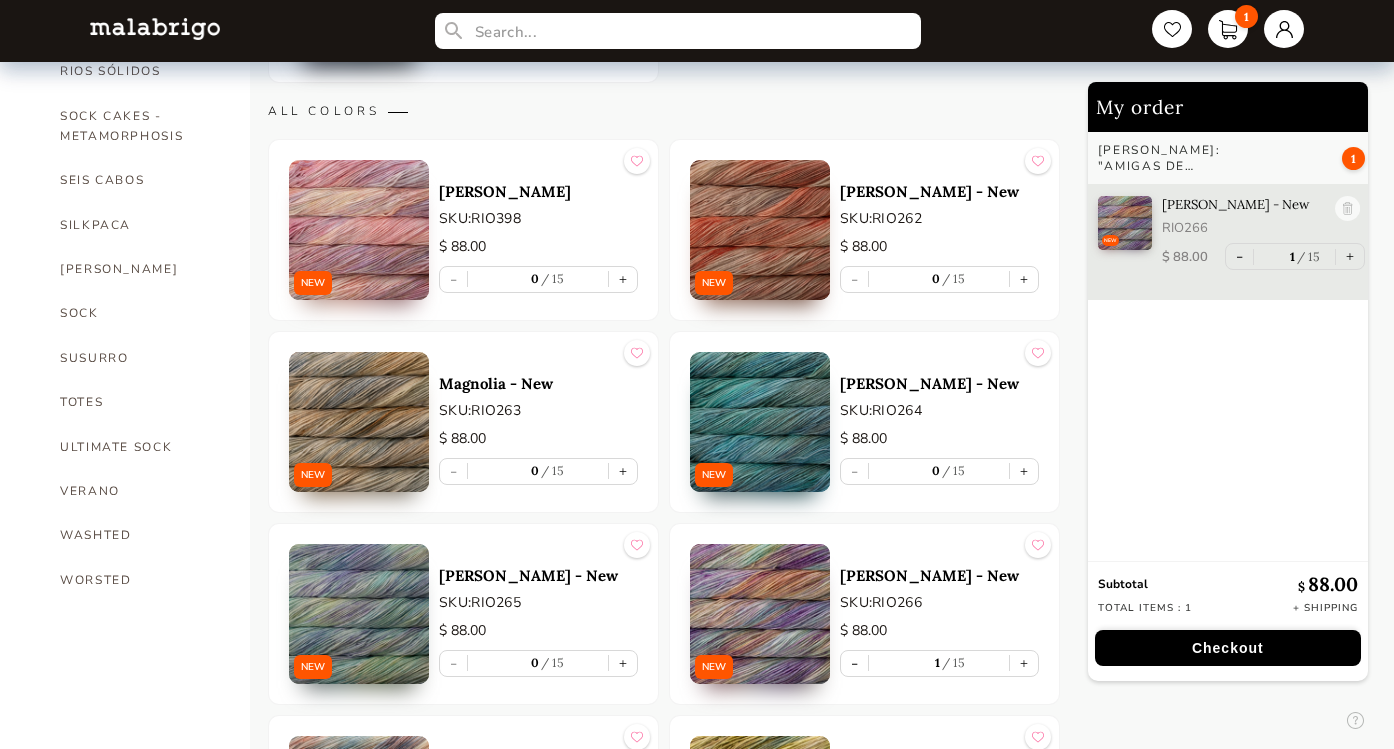 click at bounding box center [359, 614] 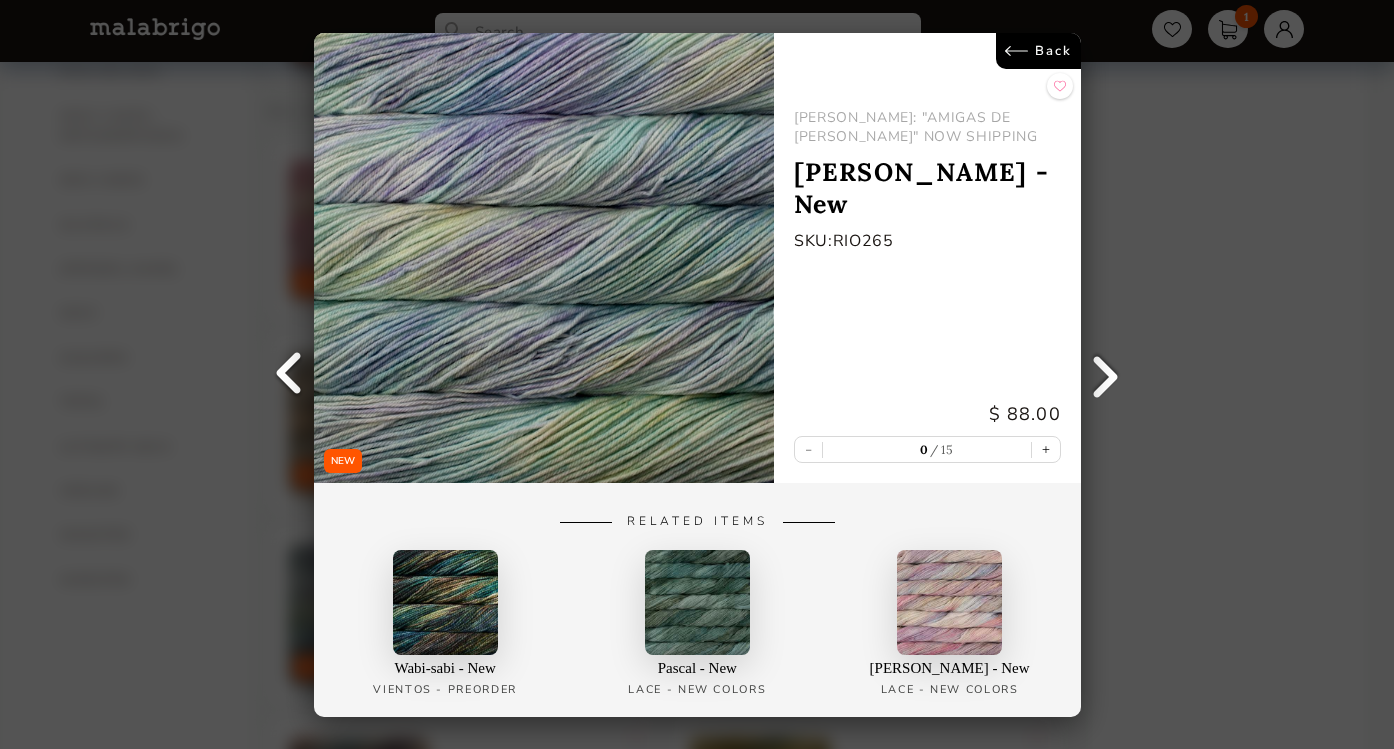 click on "Back" at bounding box center [1037, 51] 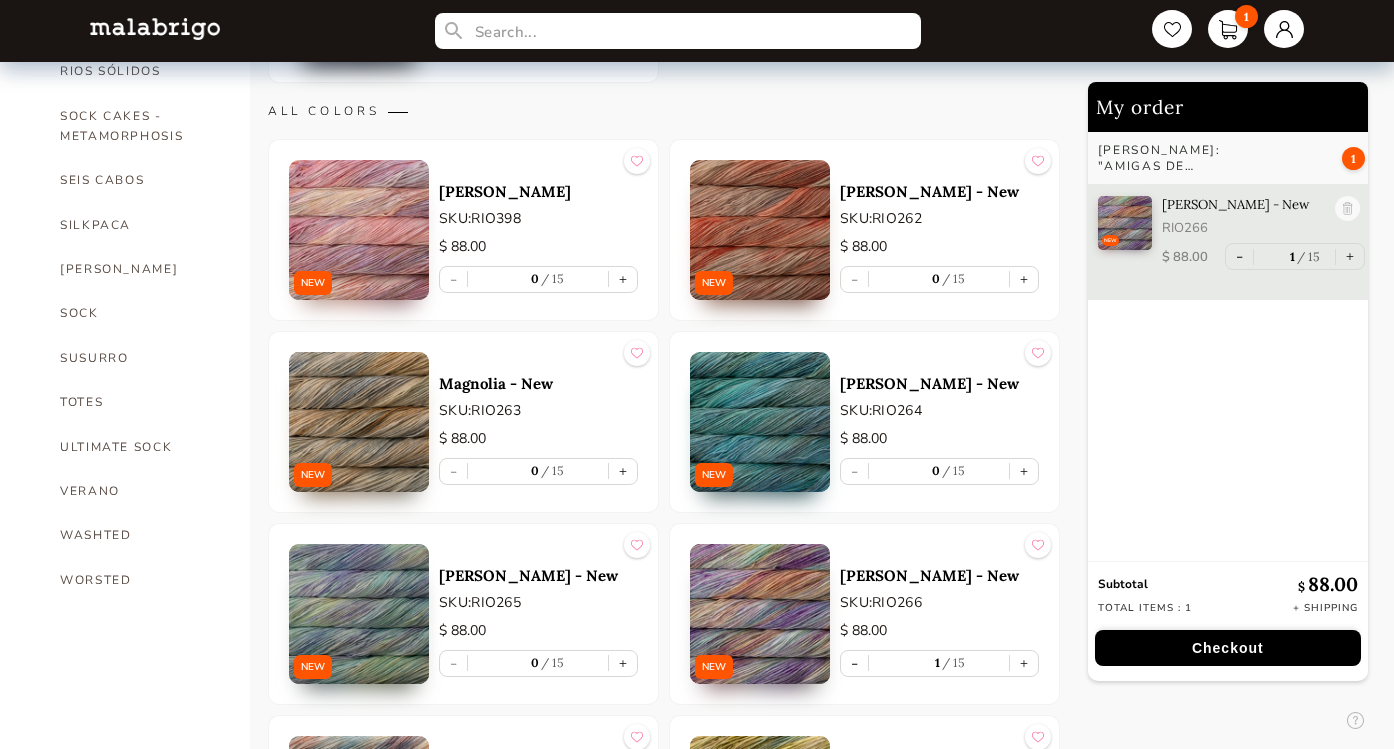 click at bounding box center [359, 230] 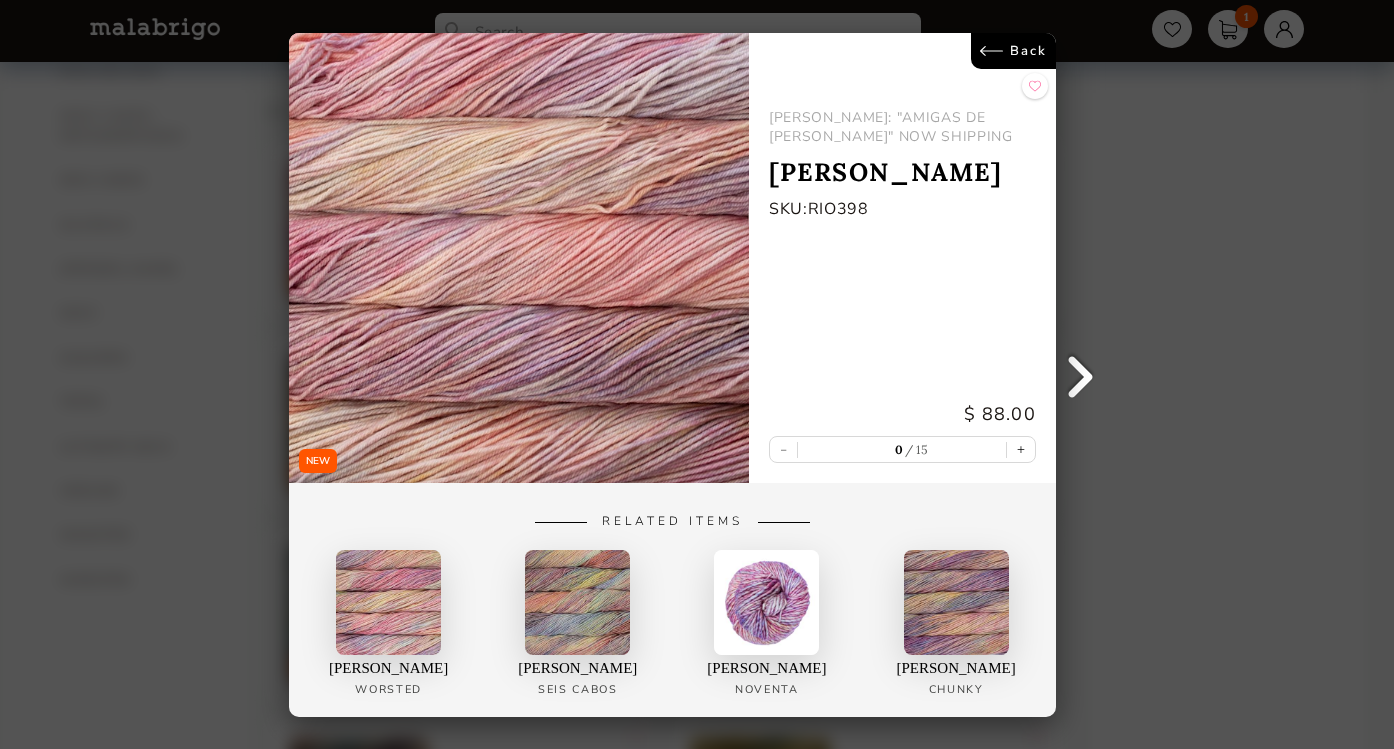 click on "Back" at bounding box center (1012, 51) 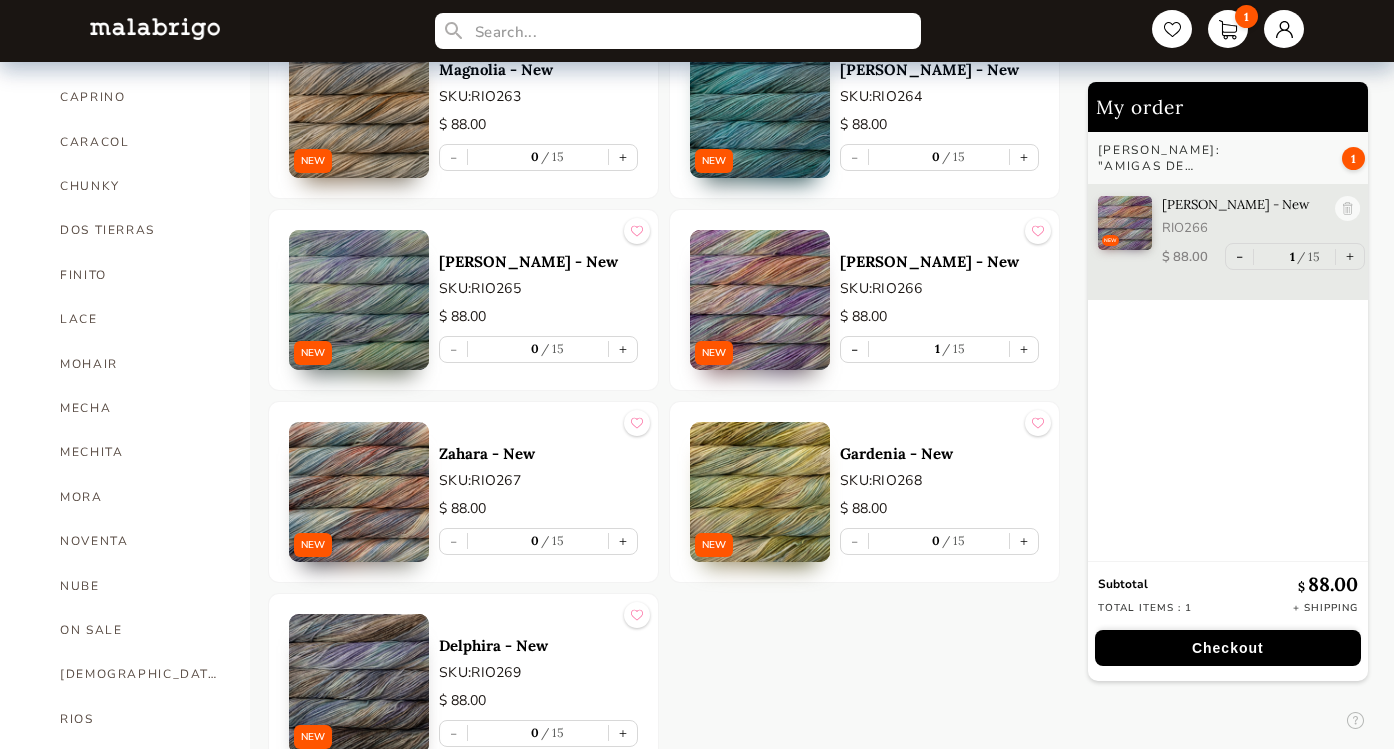 scroll, scrollTop: 538, scrollLeft: 0, axis: vertical 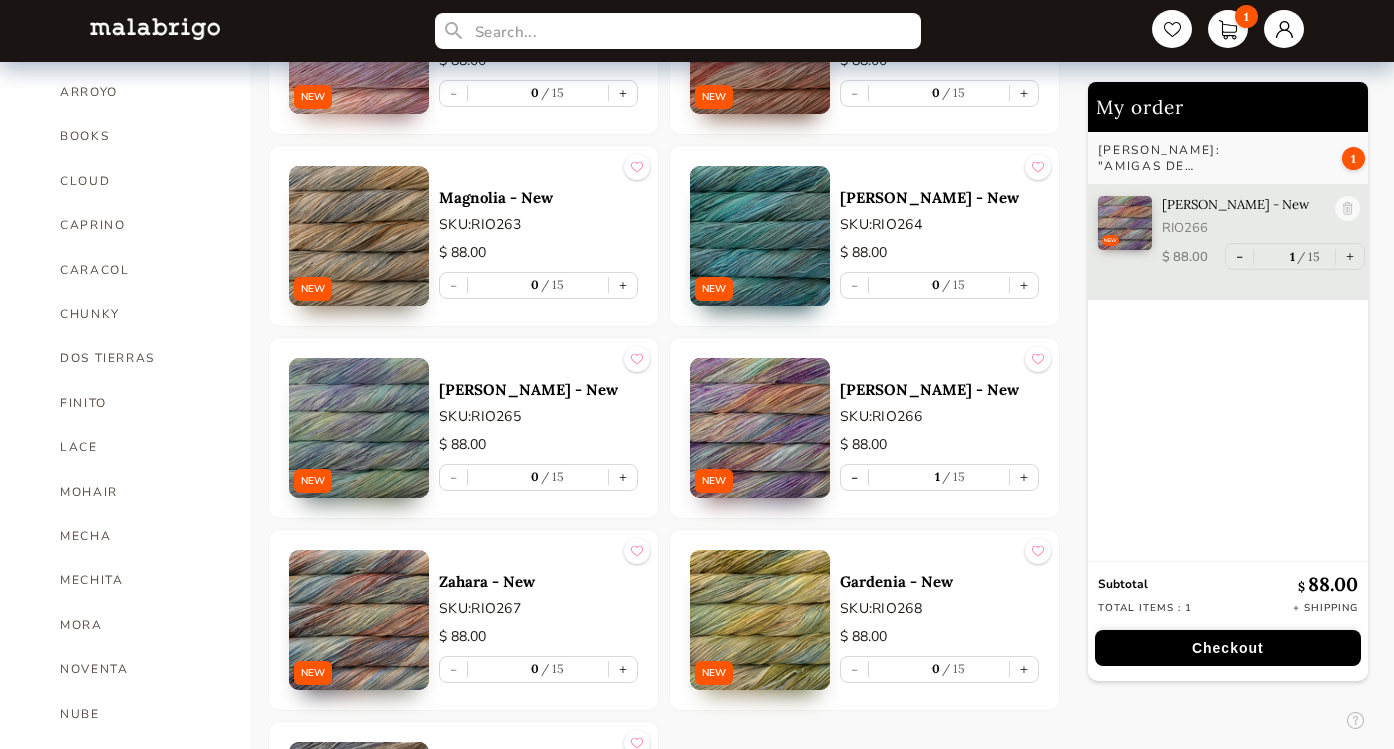 click at bounding box center (359, 428) 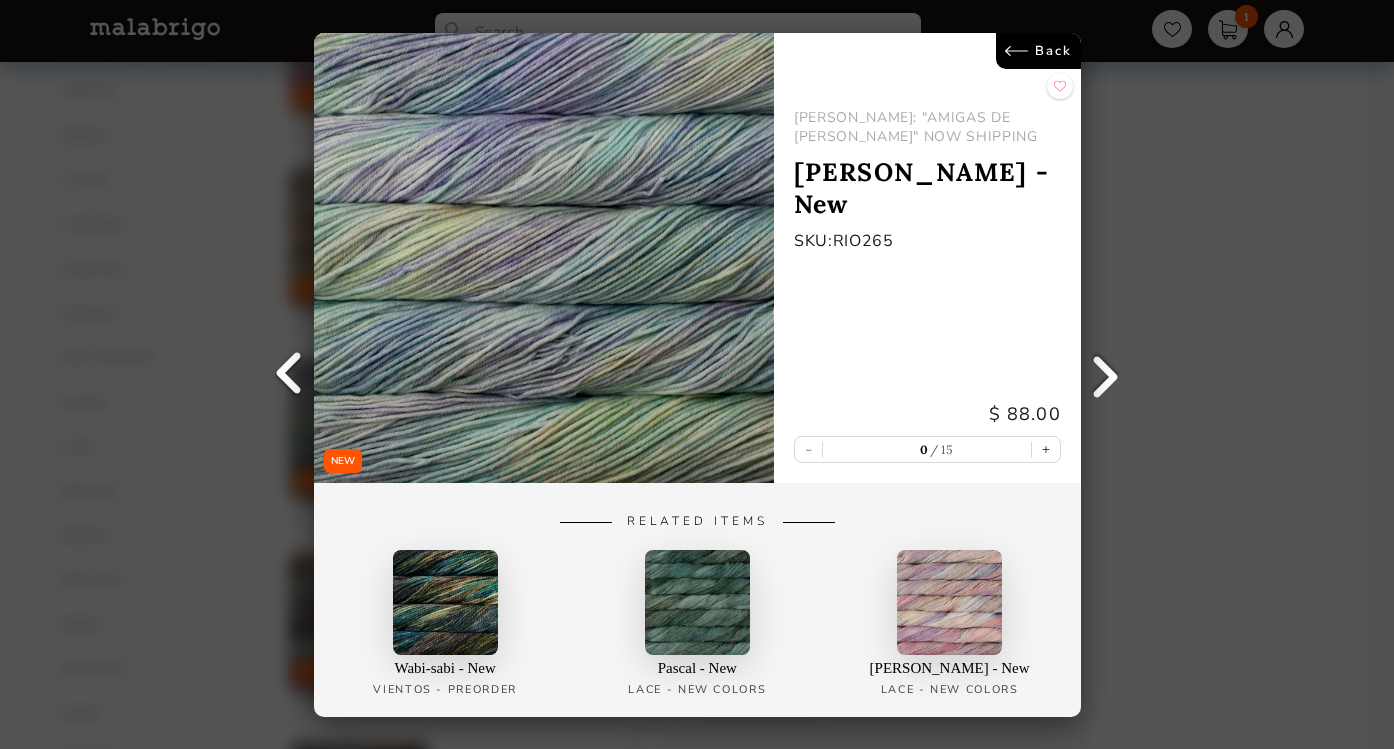 click on "Back" at bounding box center (1037, 51) 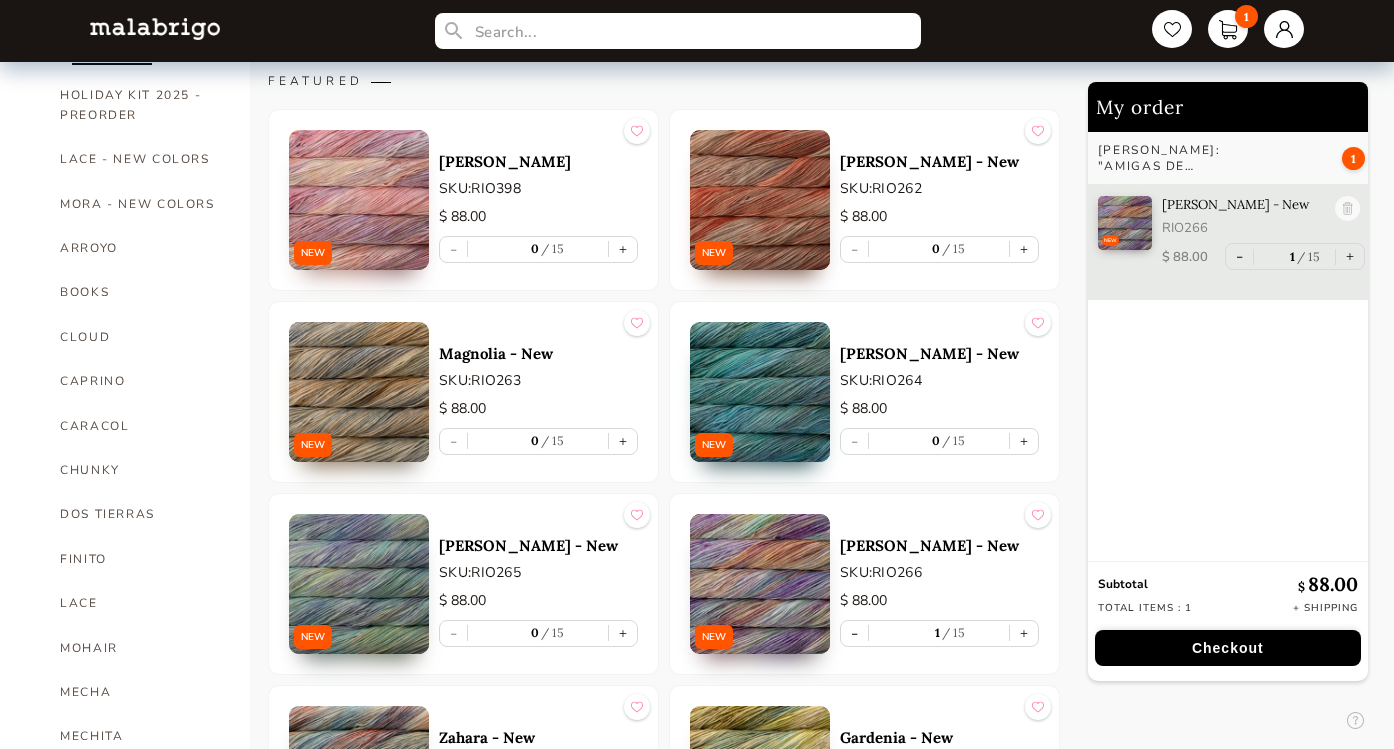 scroll, scrollTop: 383, scrollLeft: 0, axis: vertical 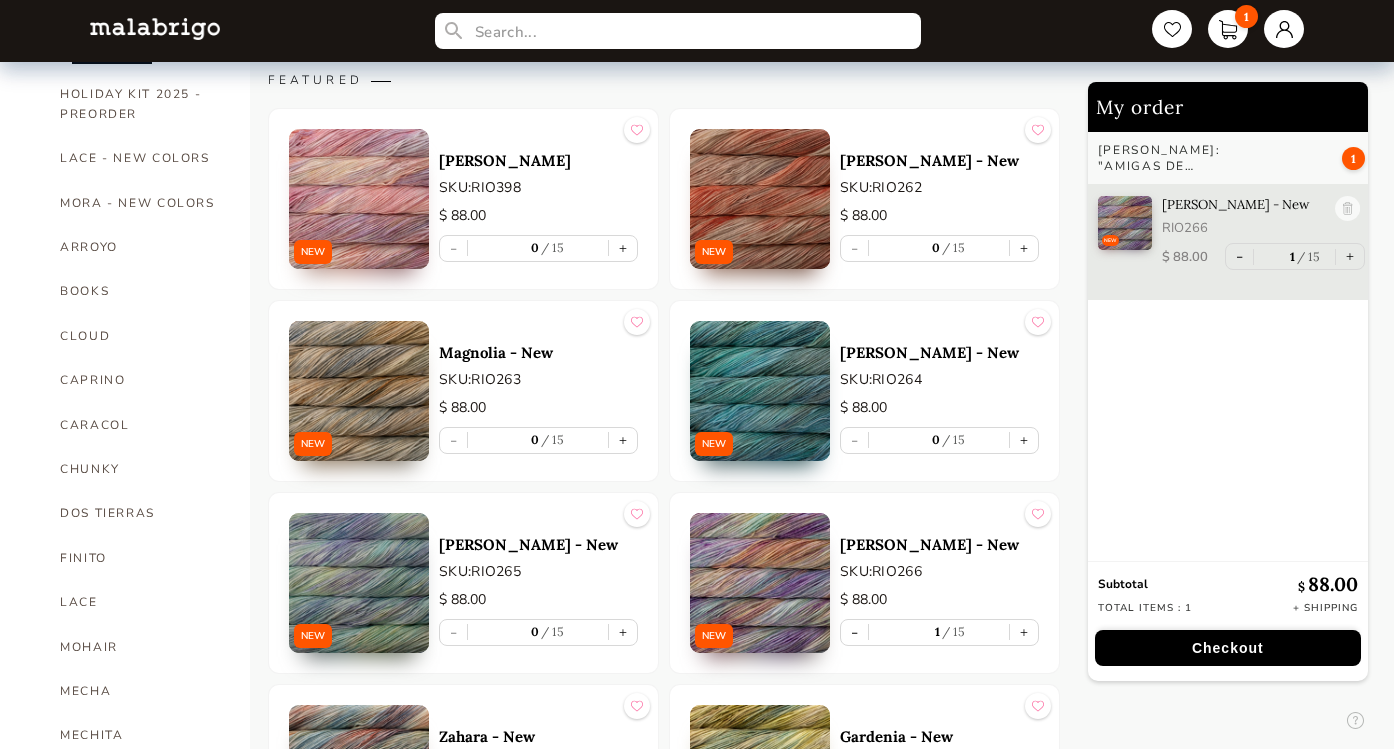 click at bounding box center (760, 391) 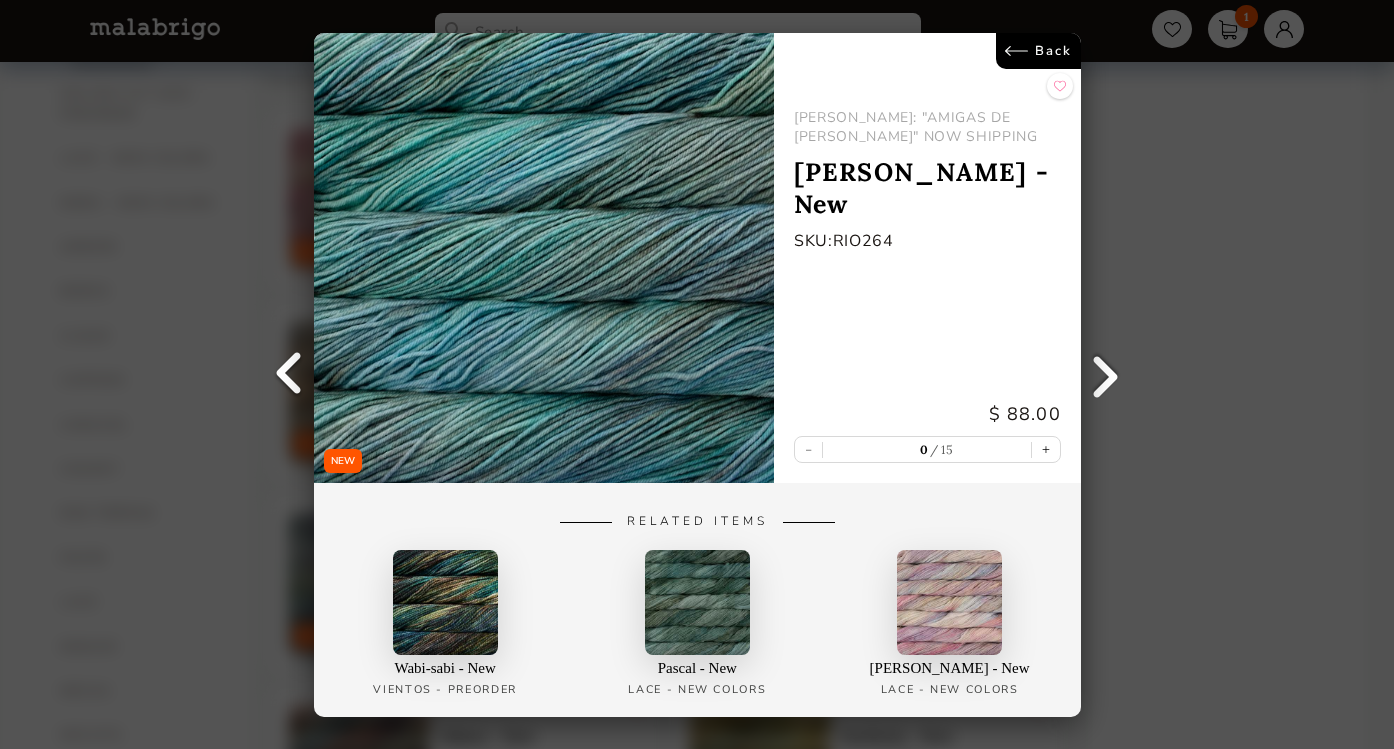 click on "Back" at bounding box center (1037, 51) 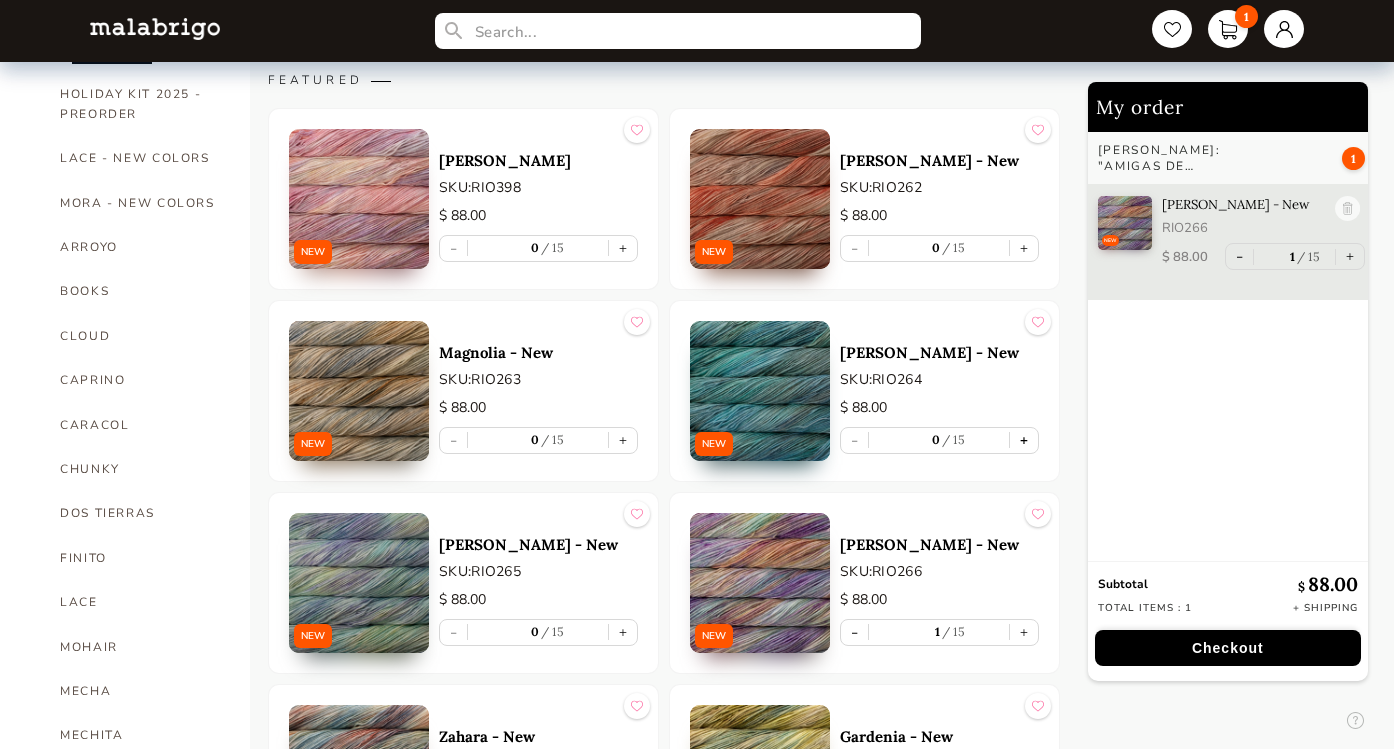 click on "+" at bounding box center [1024, 440] 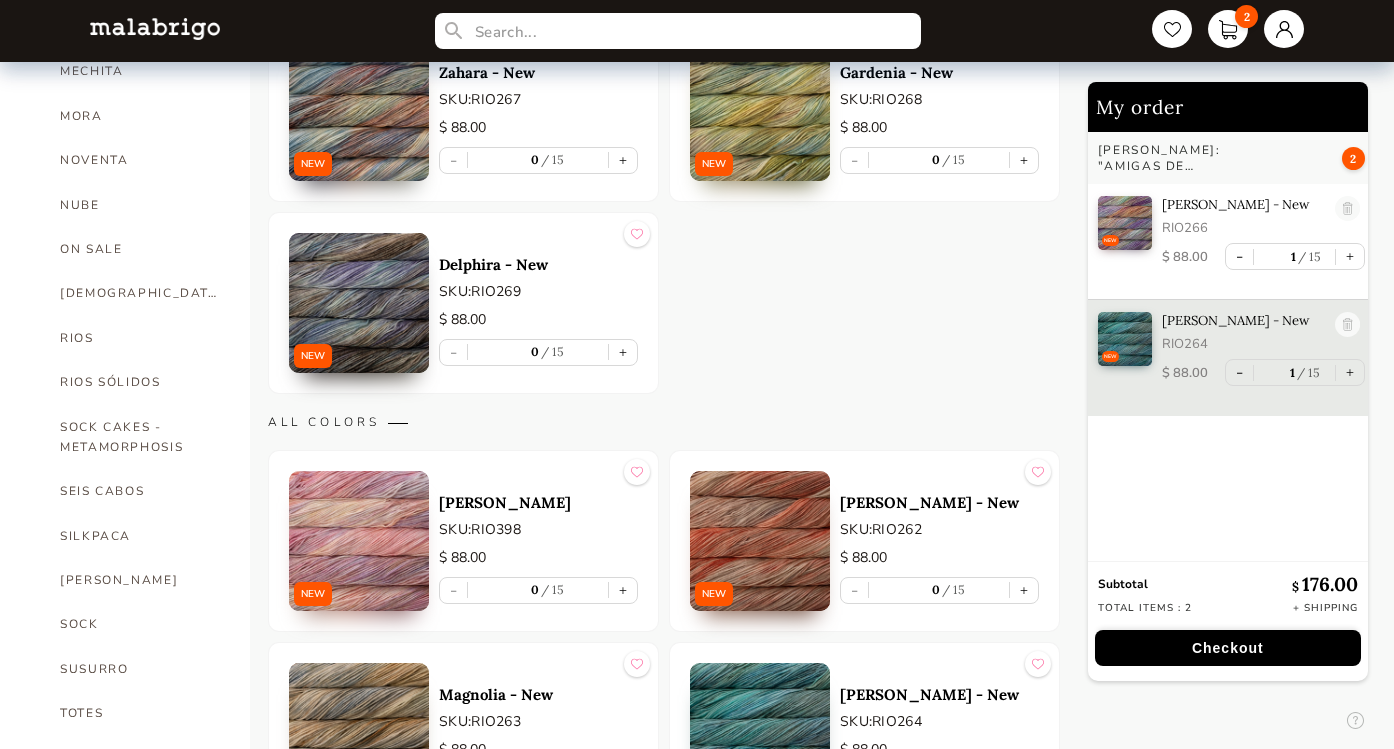 scroll, scrollTop: 1069, scrollLeft: 0, axis: vertical 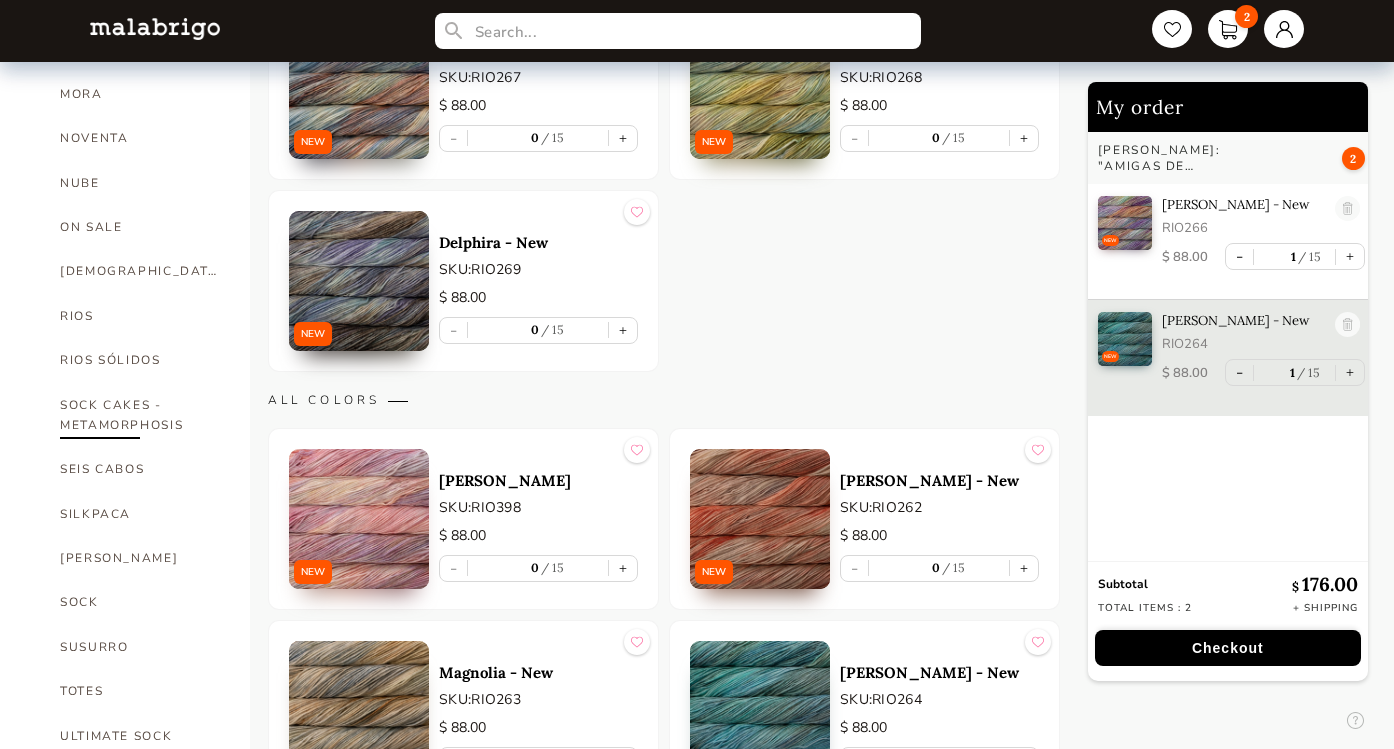 click on "SOCK CAKES - METAMORPHOSIS" at bounding box center [140, 415] 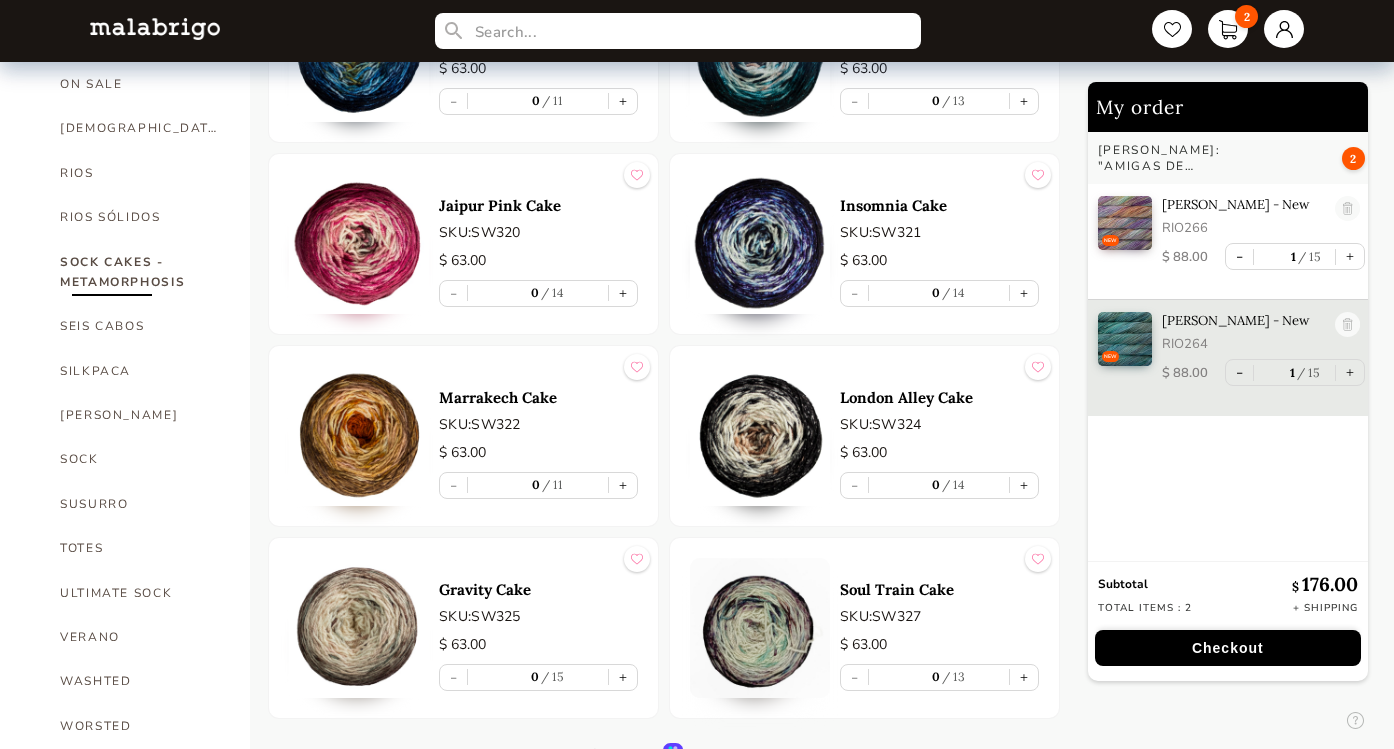 scroll, scrollTop: 1215, scrollLeft: 0, axis: vertical 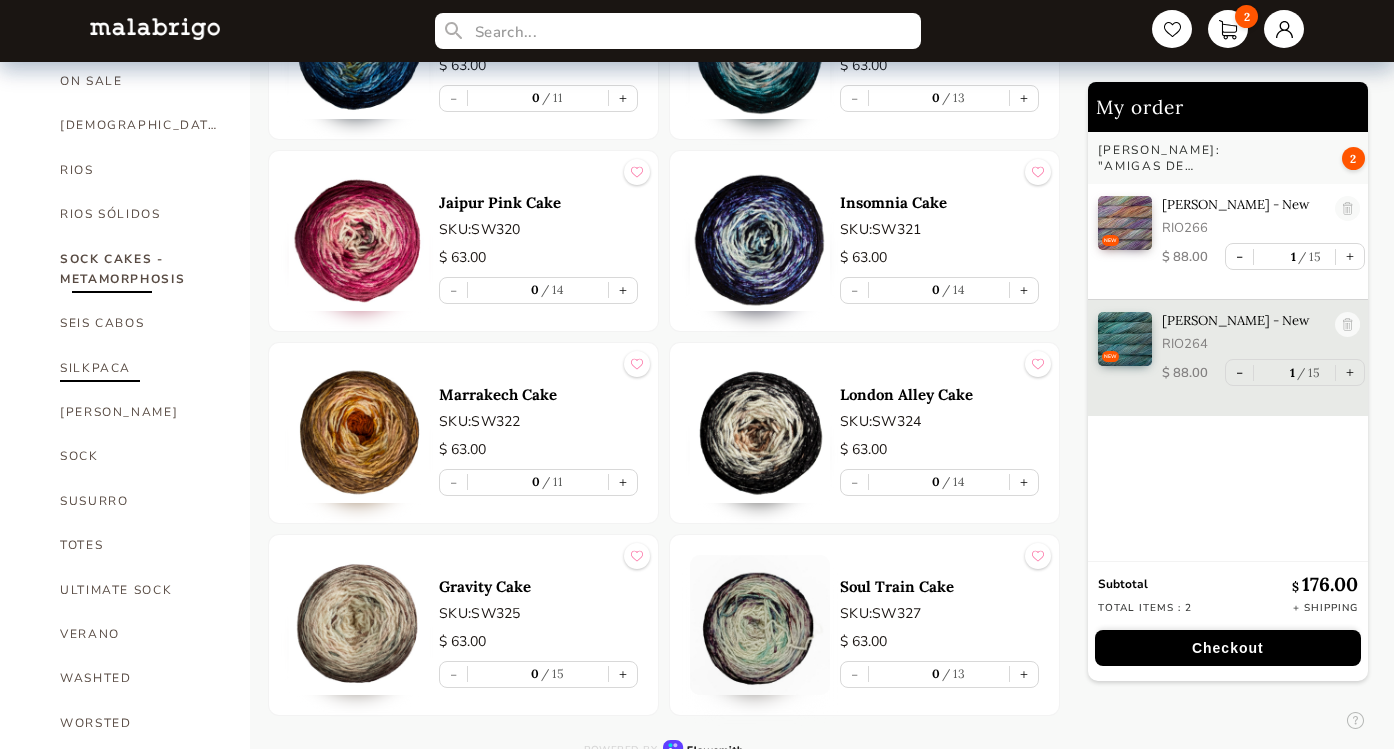 click on "SILKPACA" at bounding box center [140, 368] 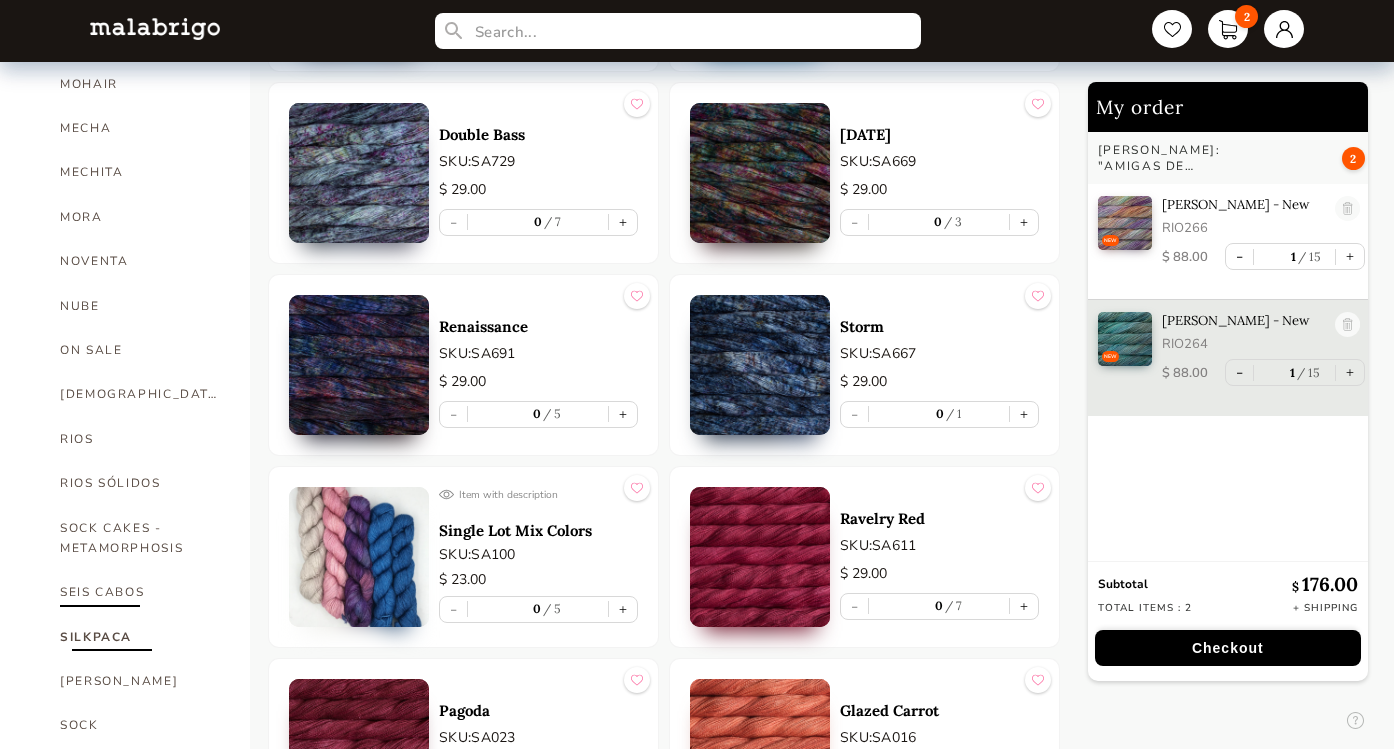 scroll, scrollTop: 947, scrollLeft: 0, axis: vertical 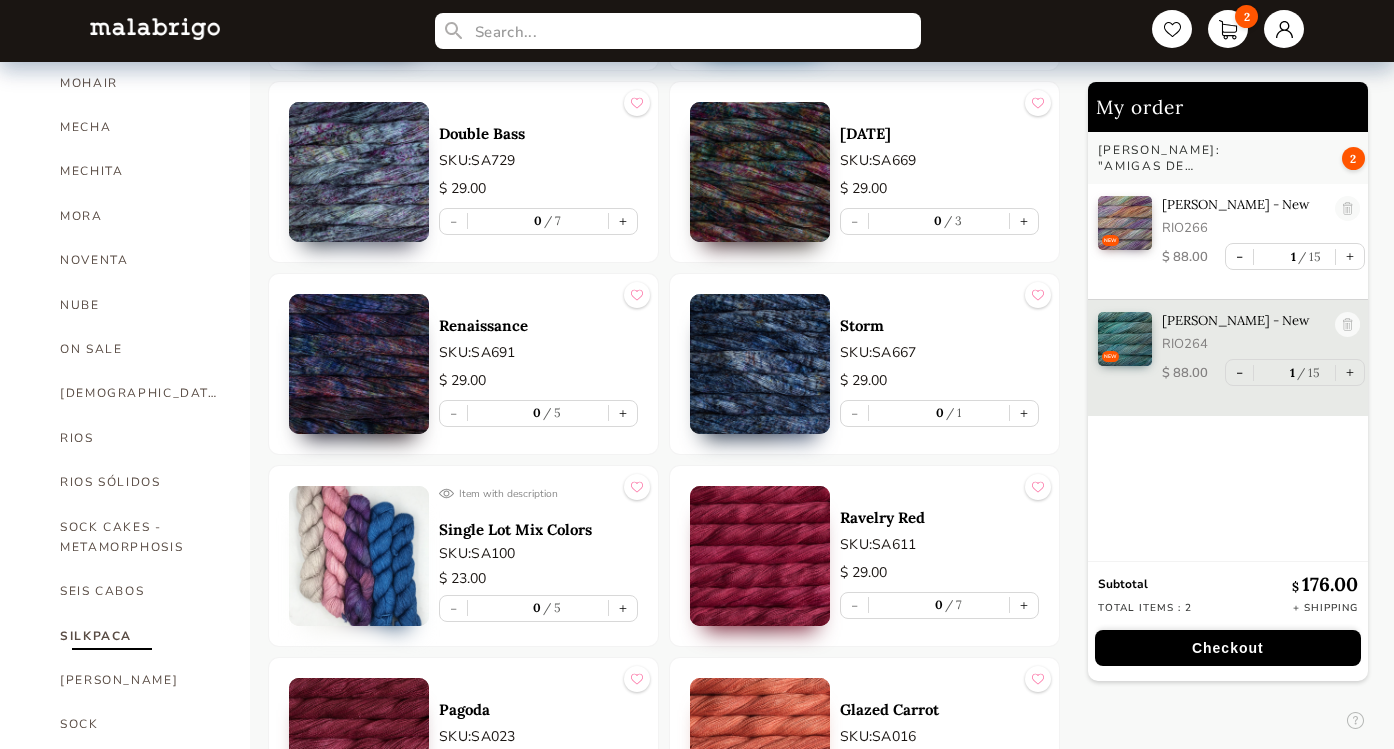 click on "SUSURRO" at bounding box center [140, 769] 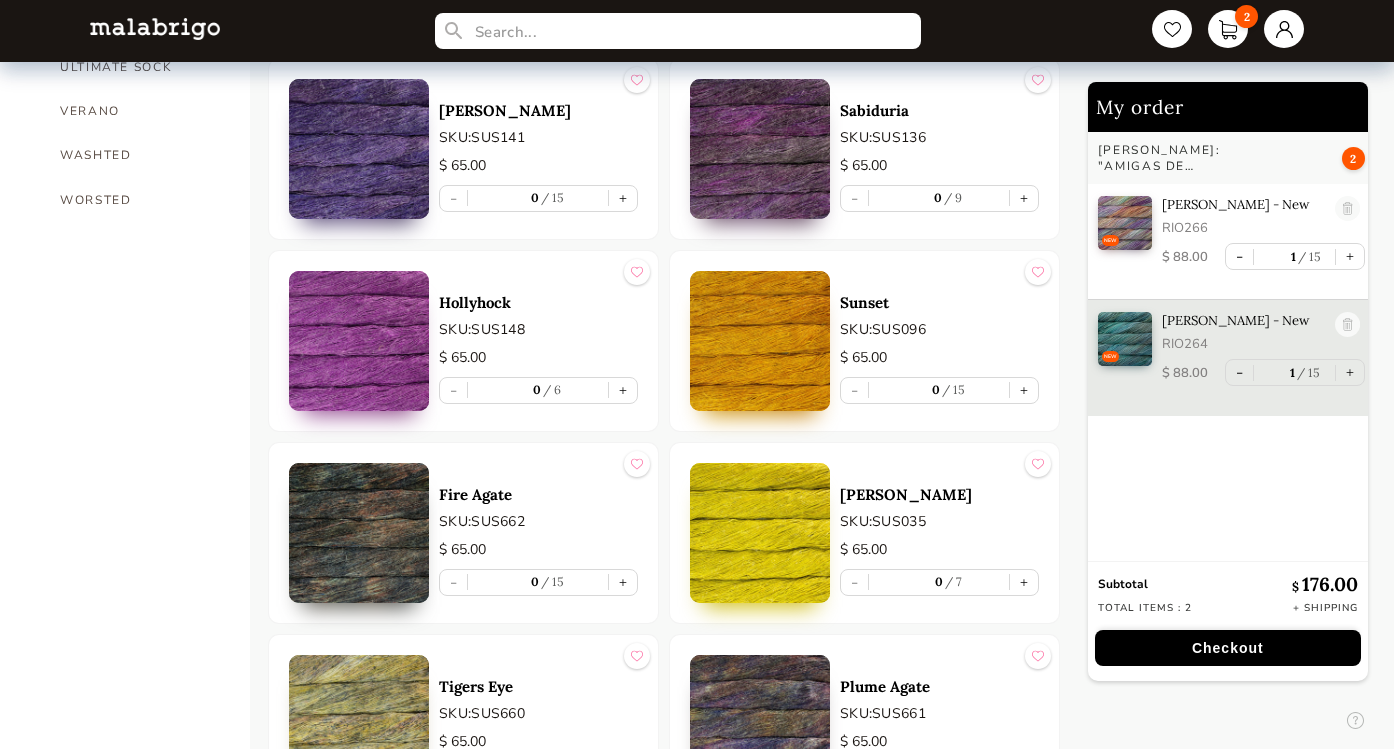 scroll, scrollTop: 1749, scrollLeft: 0, axis: vertical 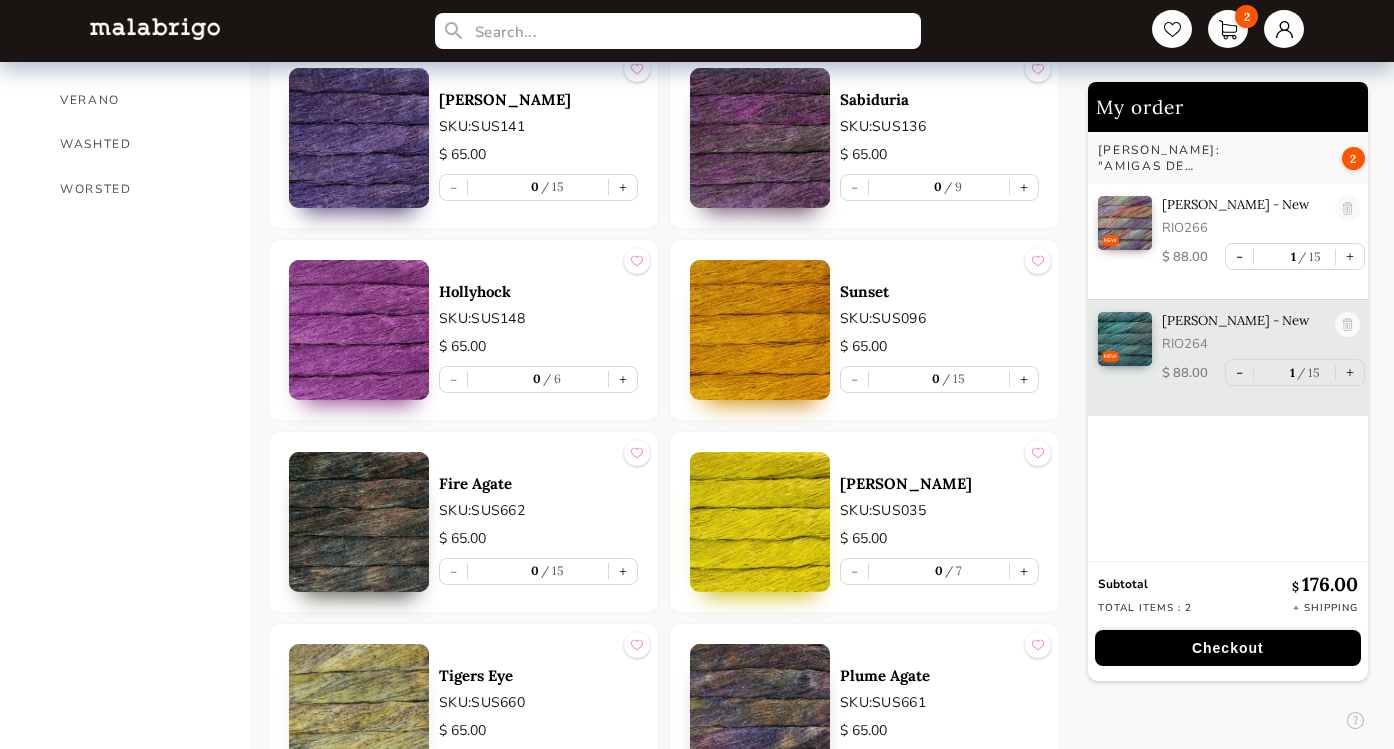 click at bounding box center (359, 330) 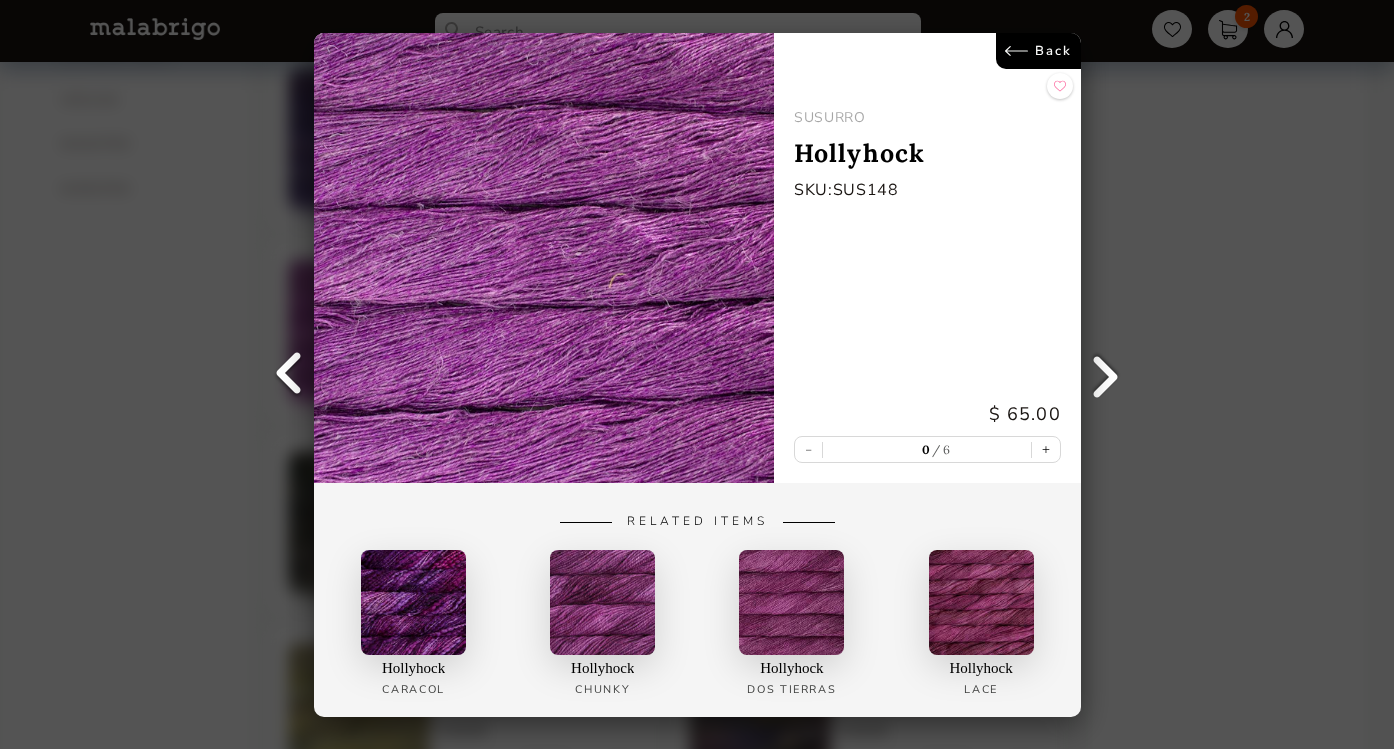 click on "Back" at bounding box center [1037, 51] 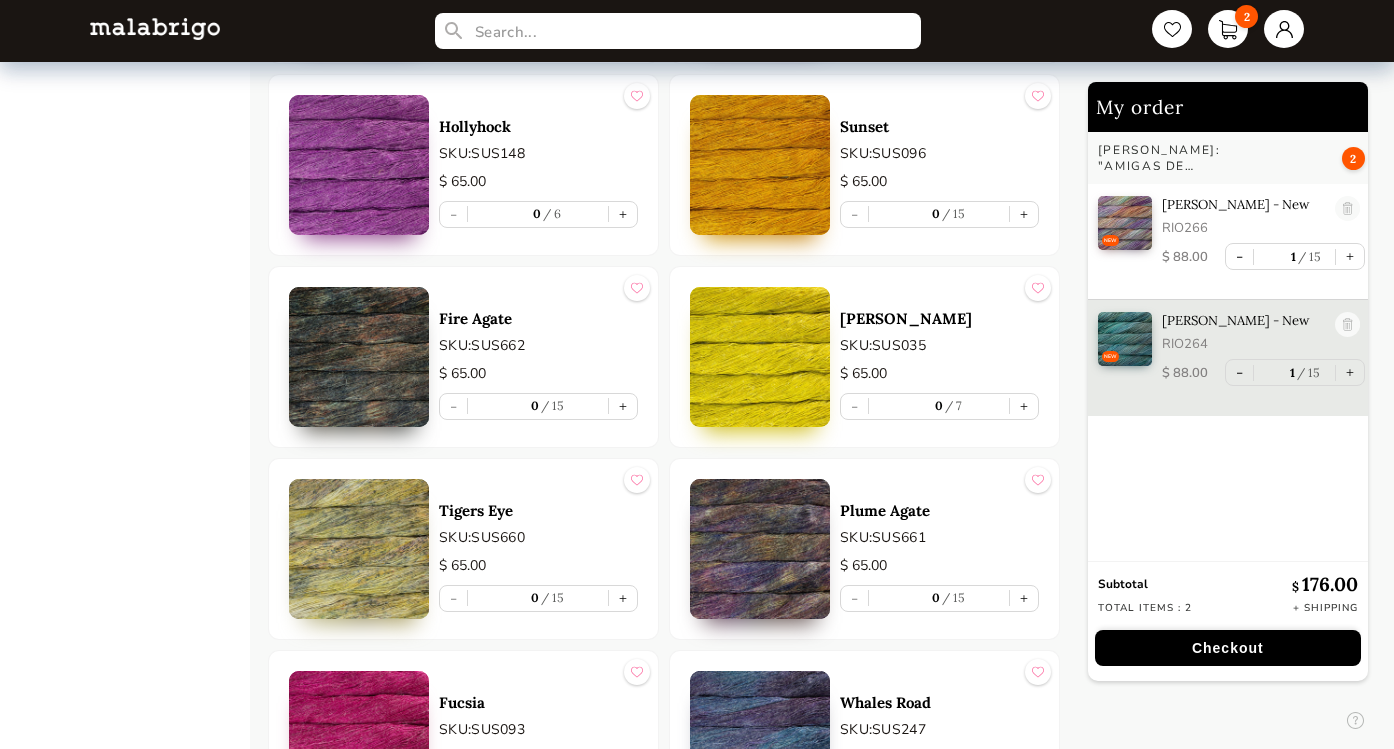 scroll, scrollTop: 1677, scrollLeft: 0, axis: vertical 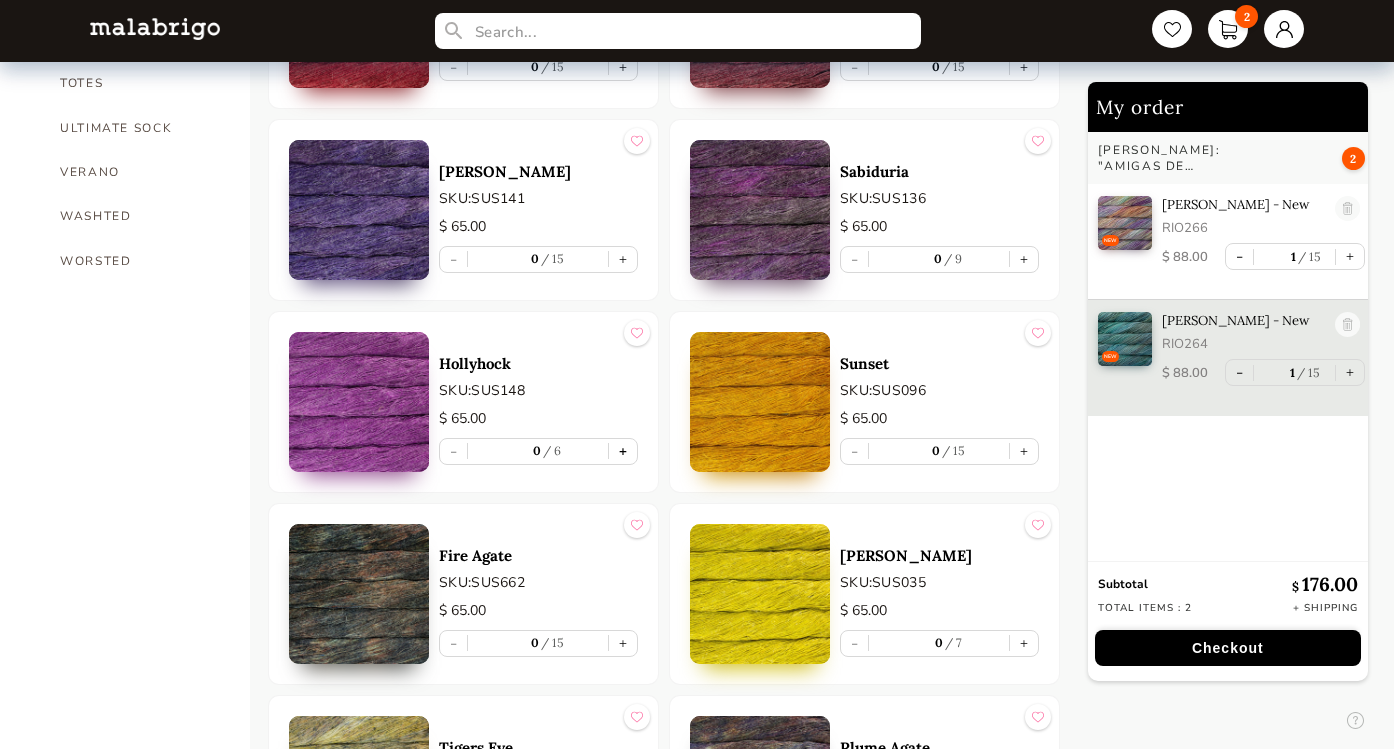 click on "+" at bounding box center [623, 451] 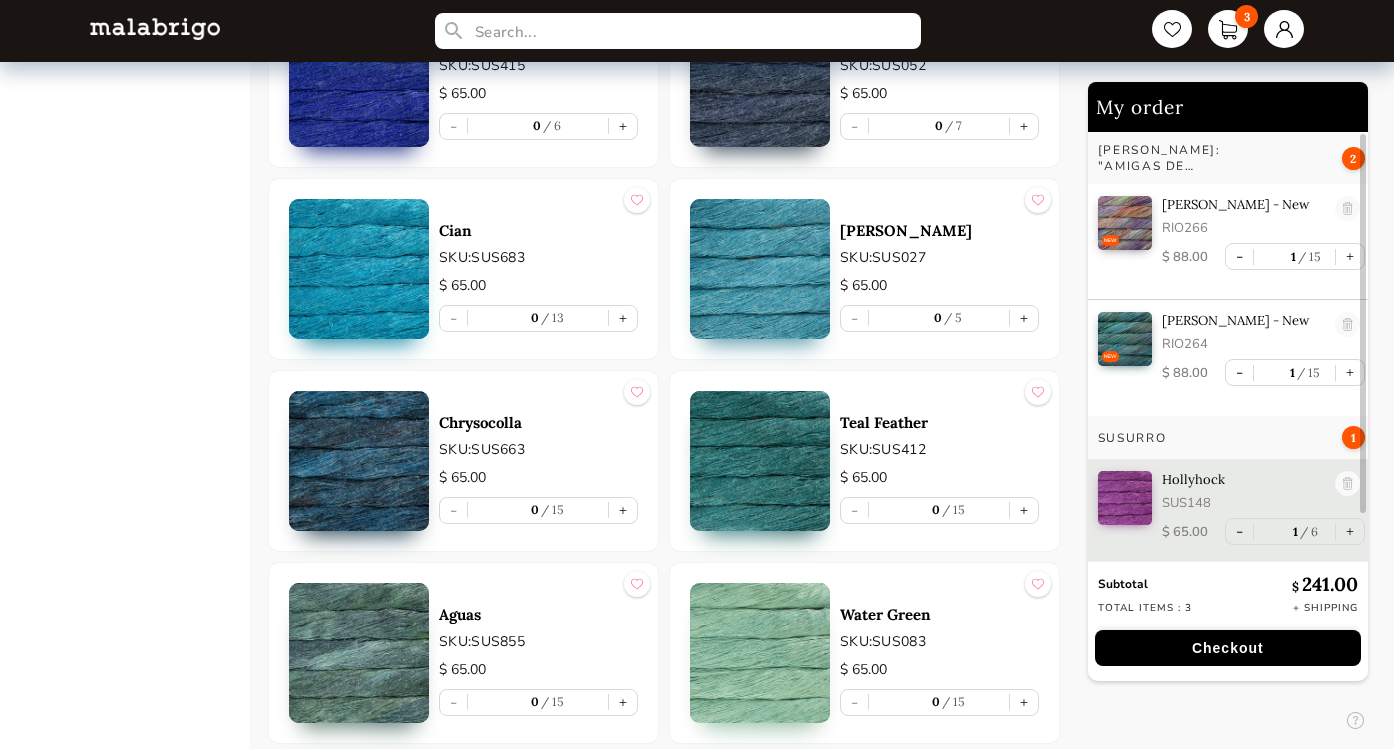 scroll, scrollTop: 2782, scrollLeft: 0, axis: vertical 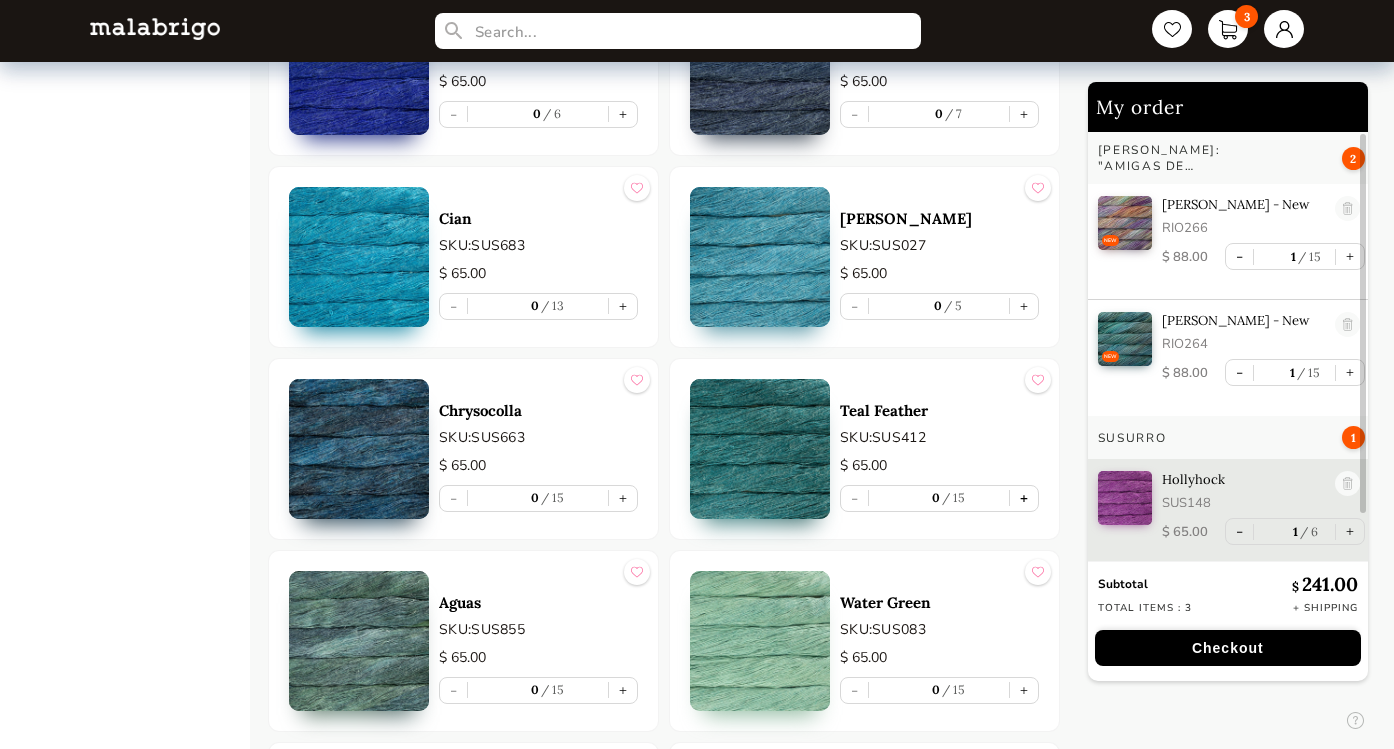 click on "+" at bounding box center [1024, 498] 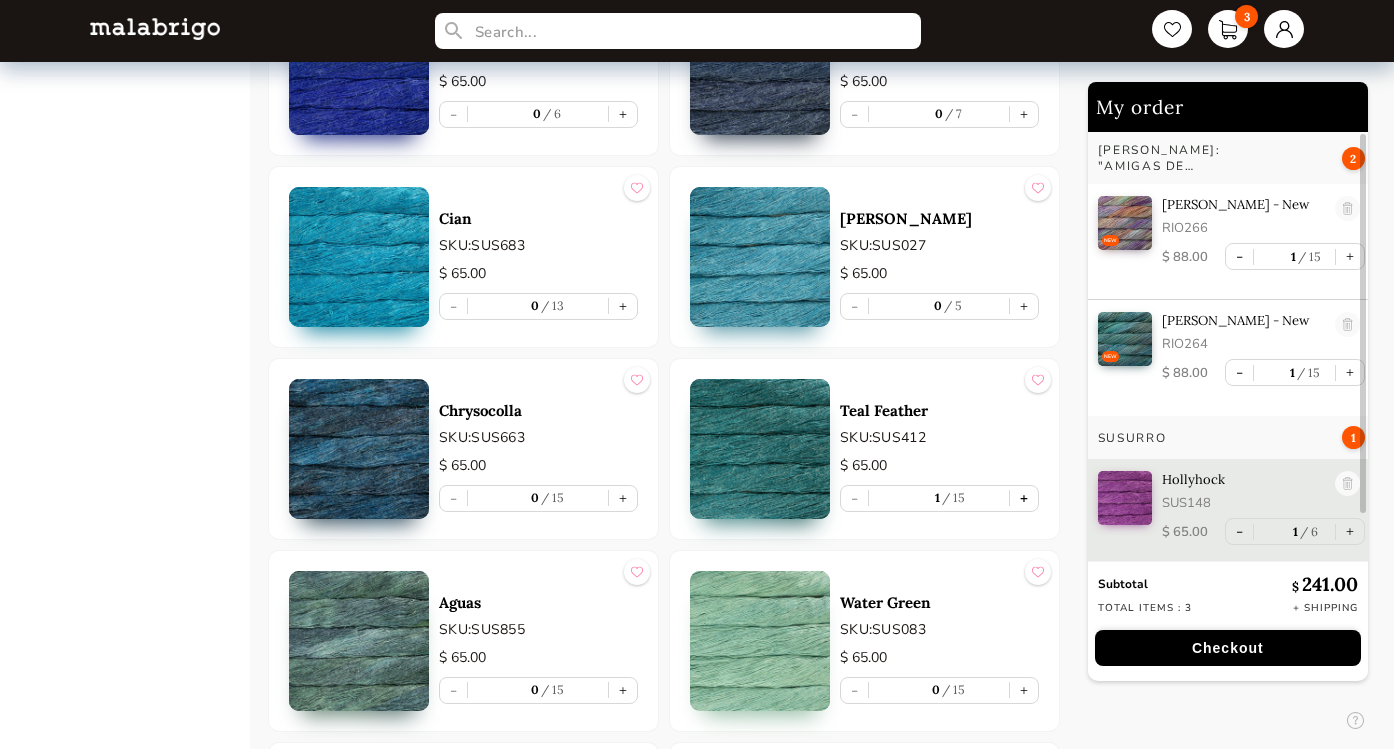 scroll, scrollTop: 7, scrollLeft: 0, axis: vertical 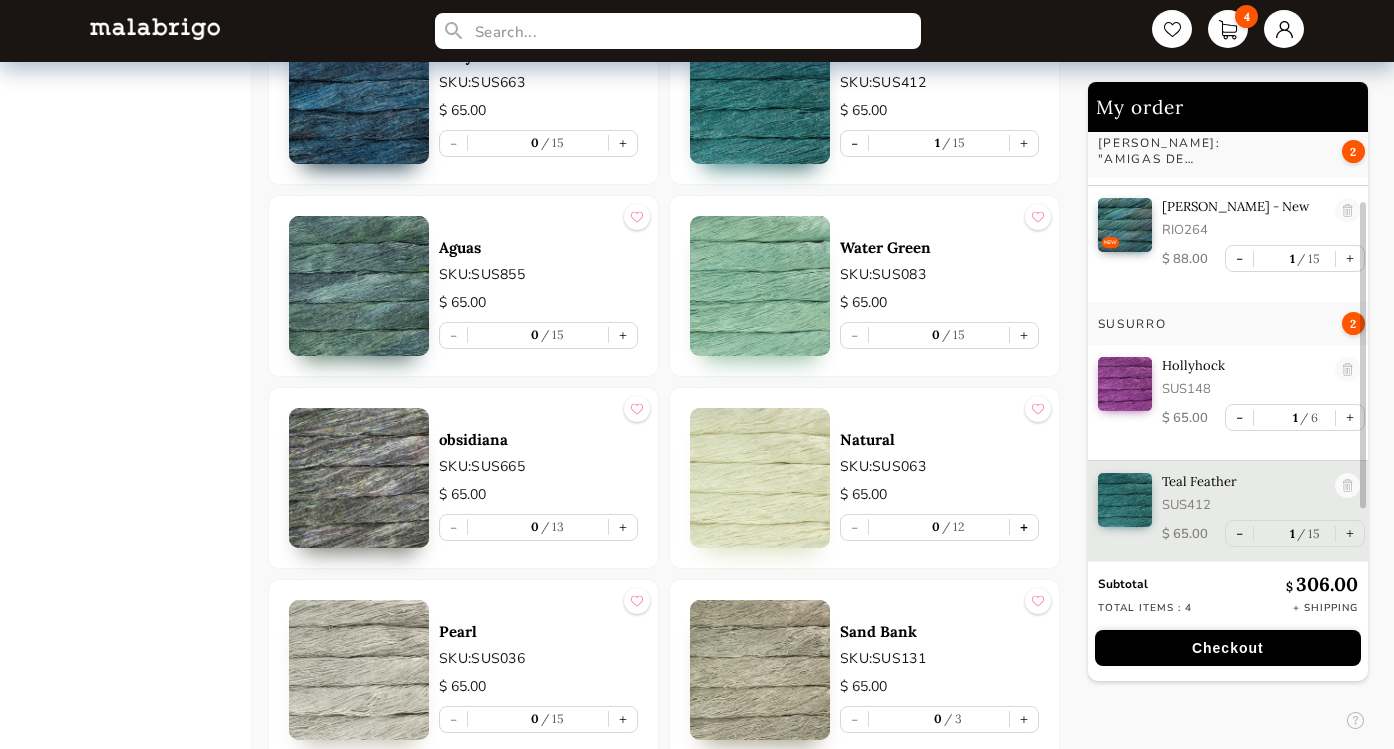 click on "+" at bounding box center (1024, 527) 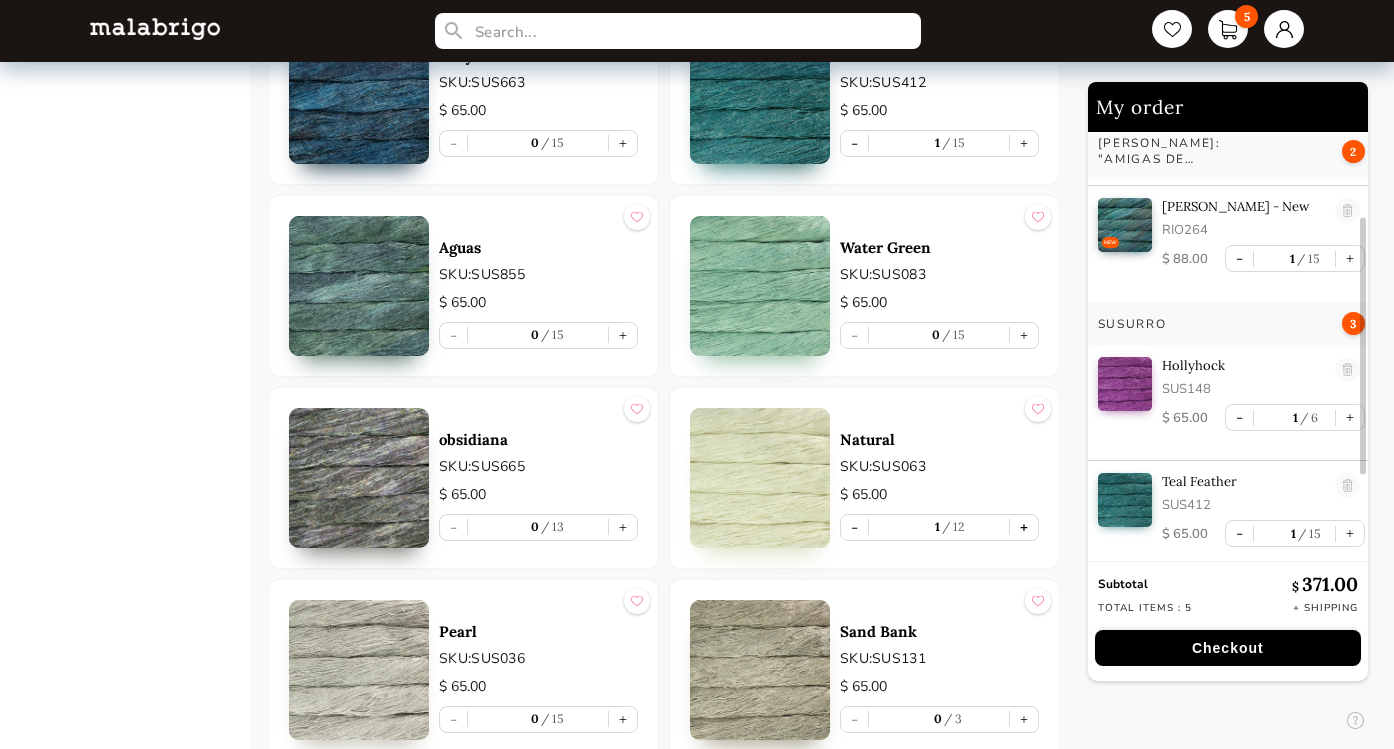 scroll, scrollTop: 223, scrollLeft: 0, axis: vertical 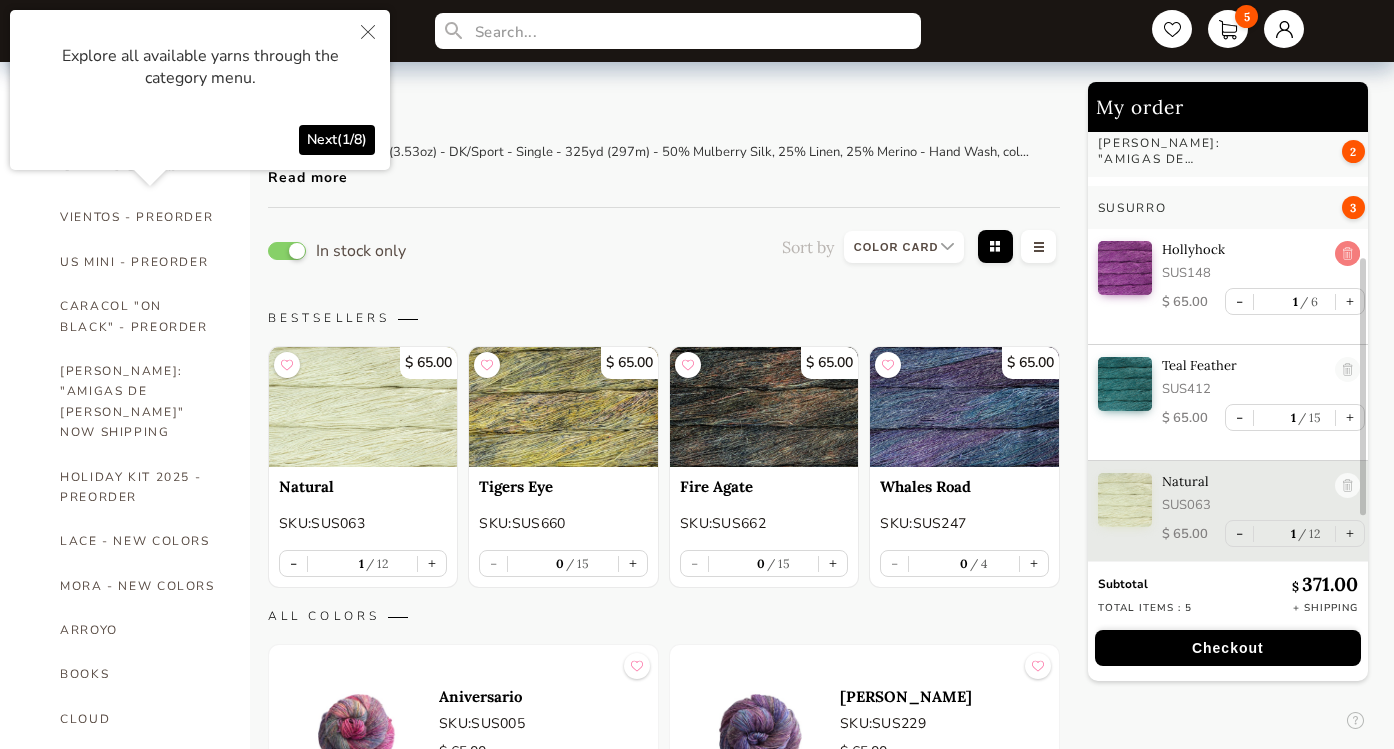 click at bounding box center [1347, 254] 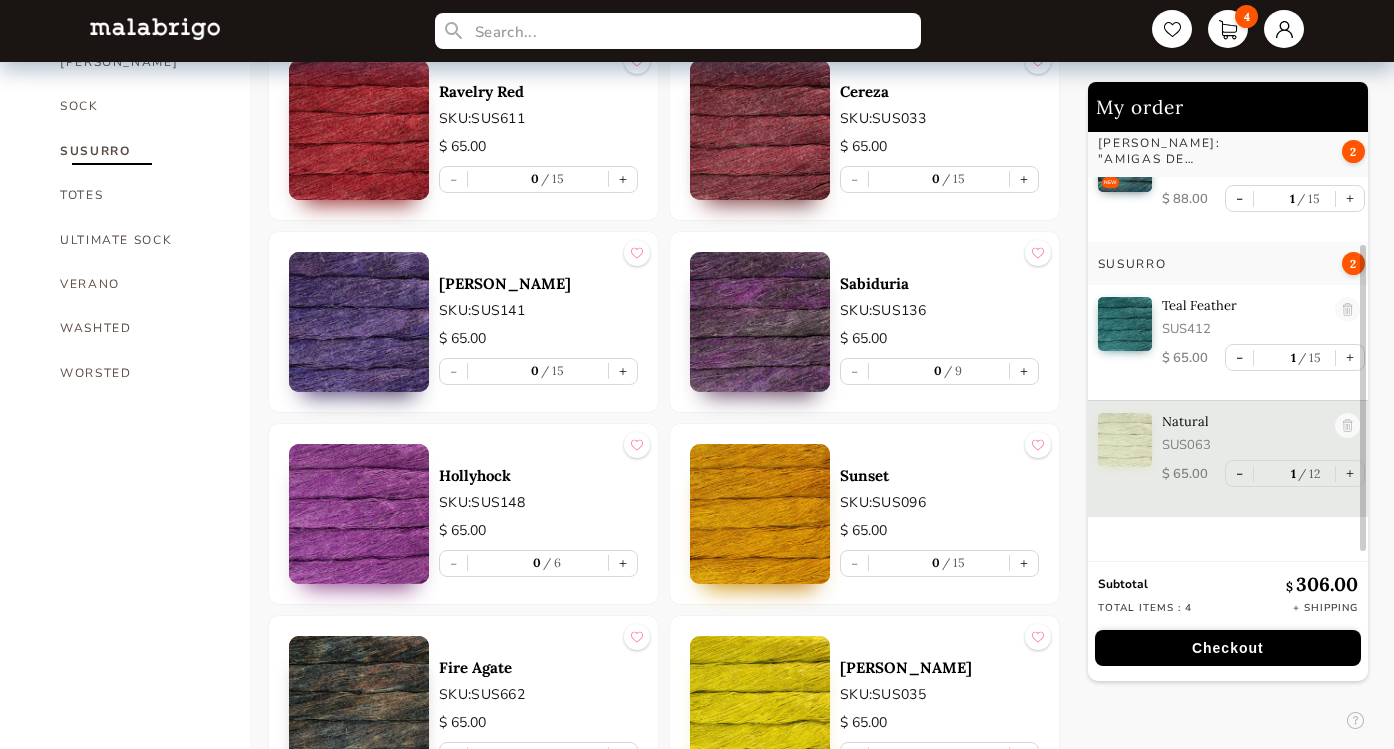 scroll, scrollTop: 1572, scrollLeft: 0, axis: vertical 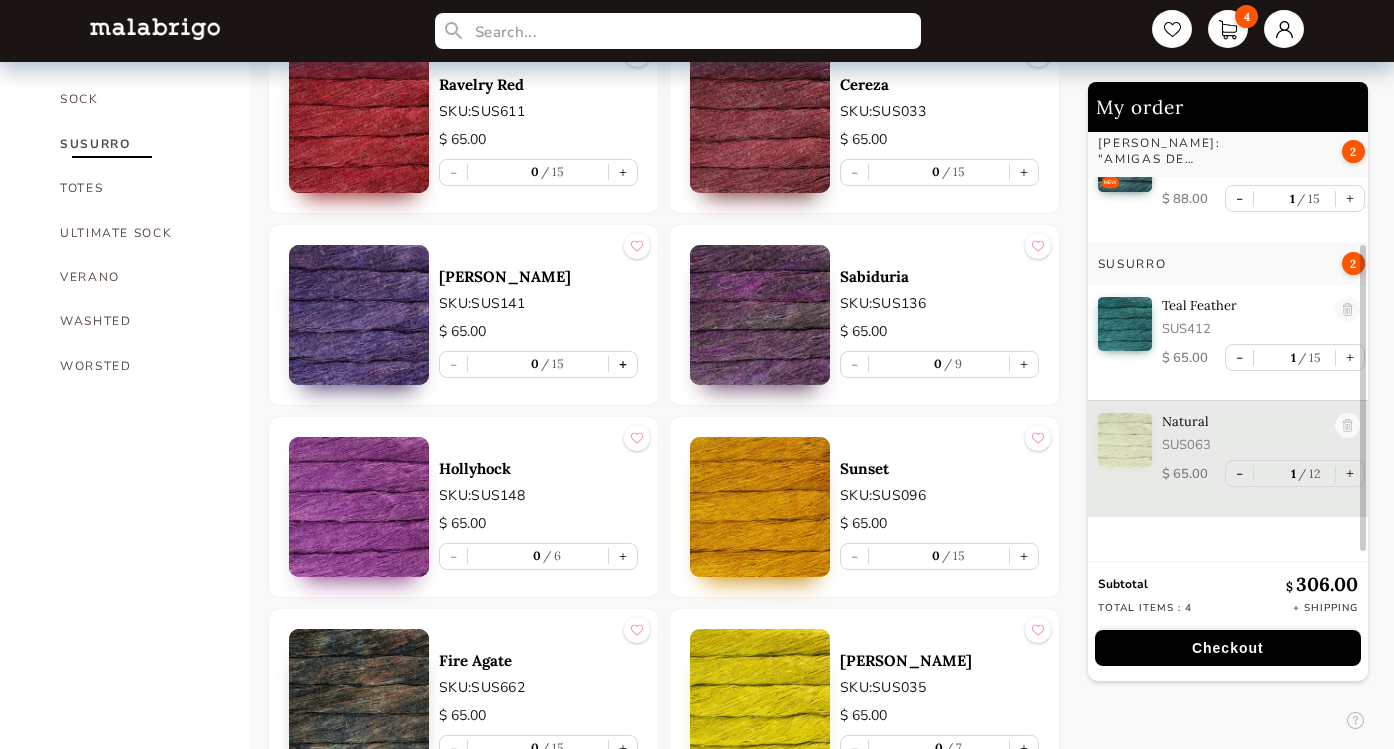 click on "+" at bounding box center (623, 364) 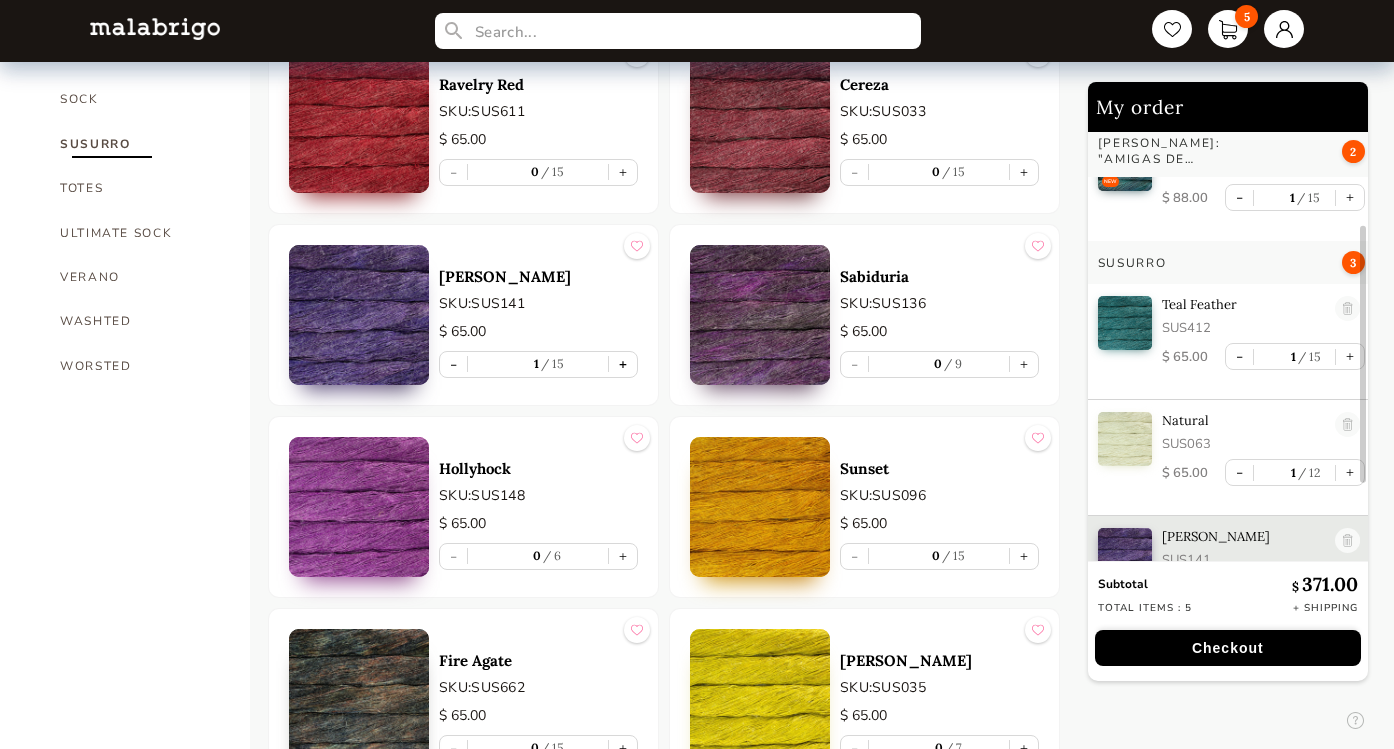 scroll, scrollTop: 223, scrollLeft: 0, axis: vertical 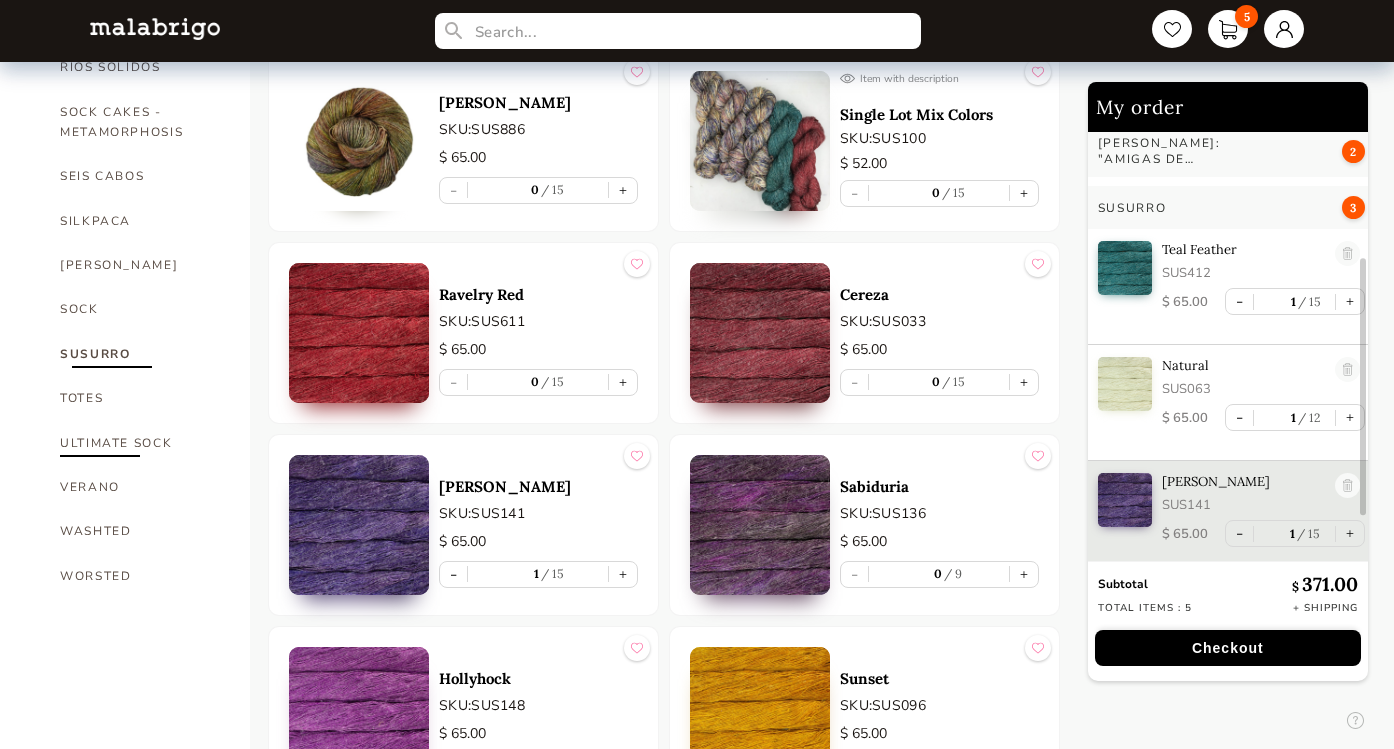 click on "ULTIMATE SOCK" at bounding box center [140, 443] 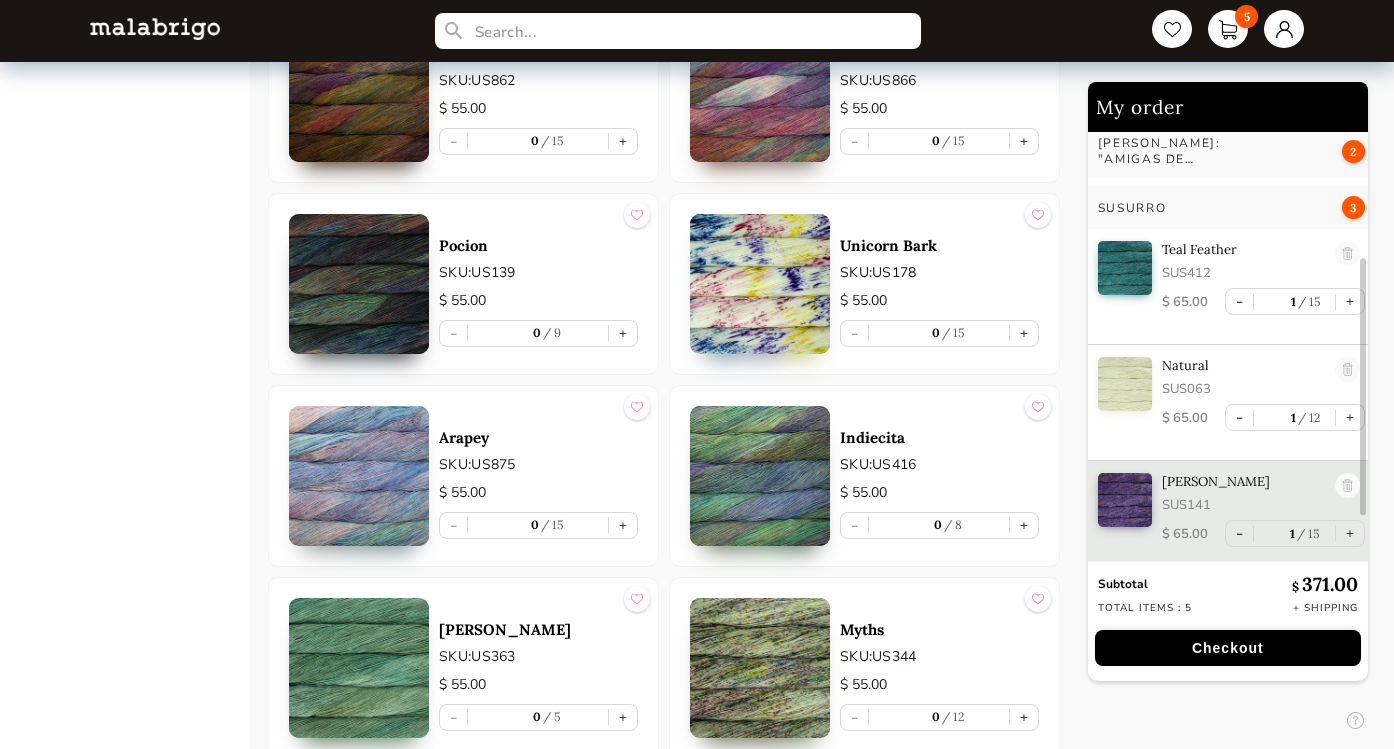 scroll, scrollTop: 3566, scrollLeft: 0, axis: vertical 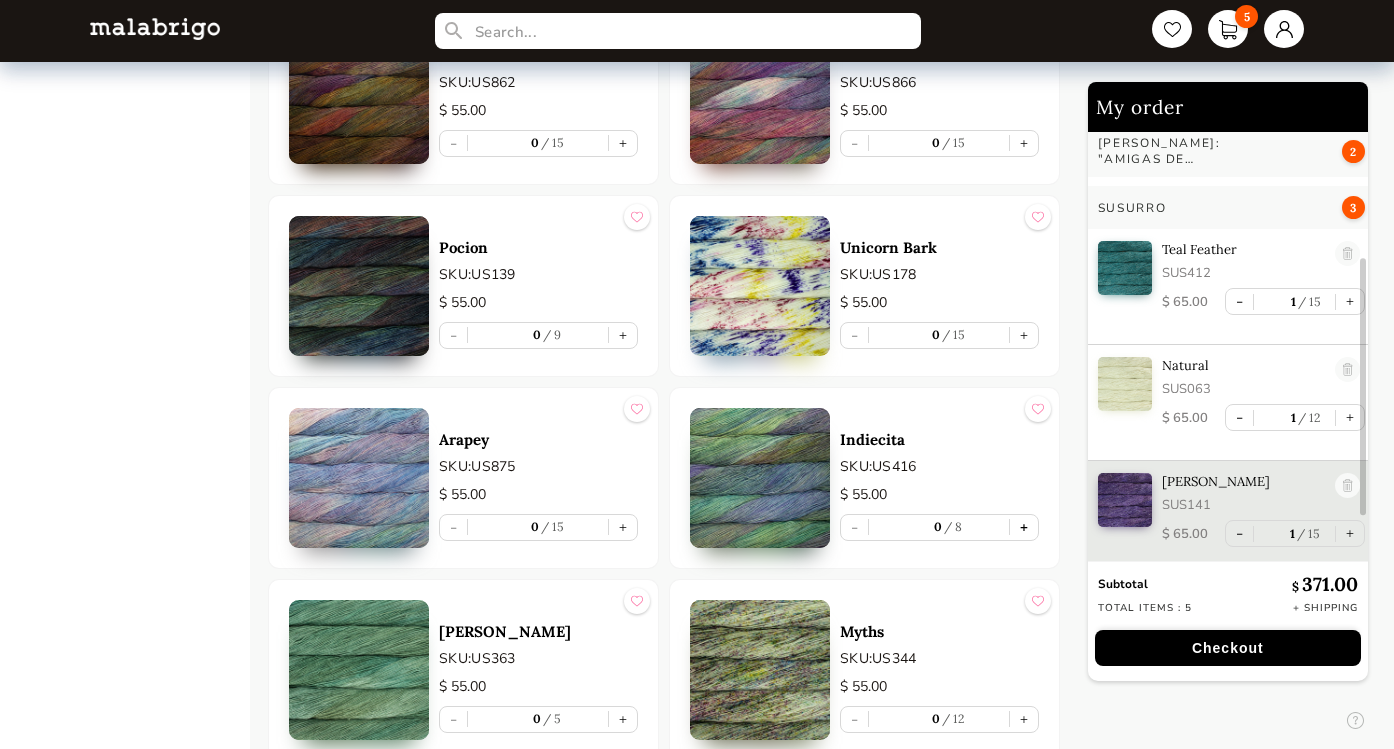 click on "+" at bounding box center [1024, 527] 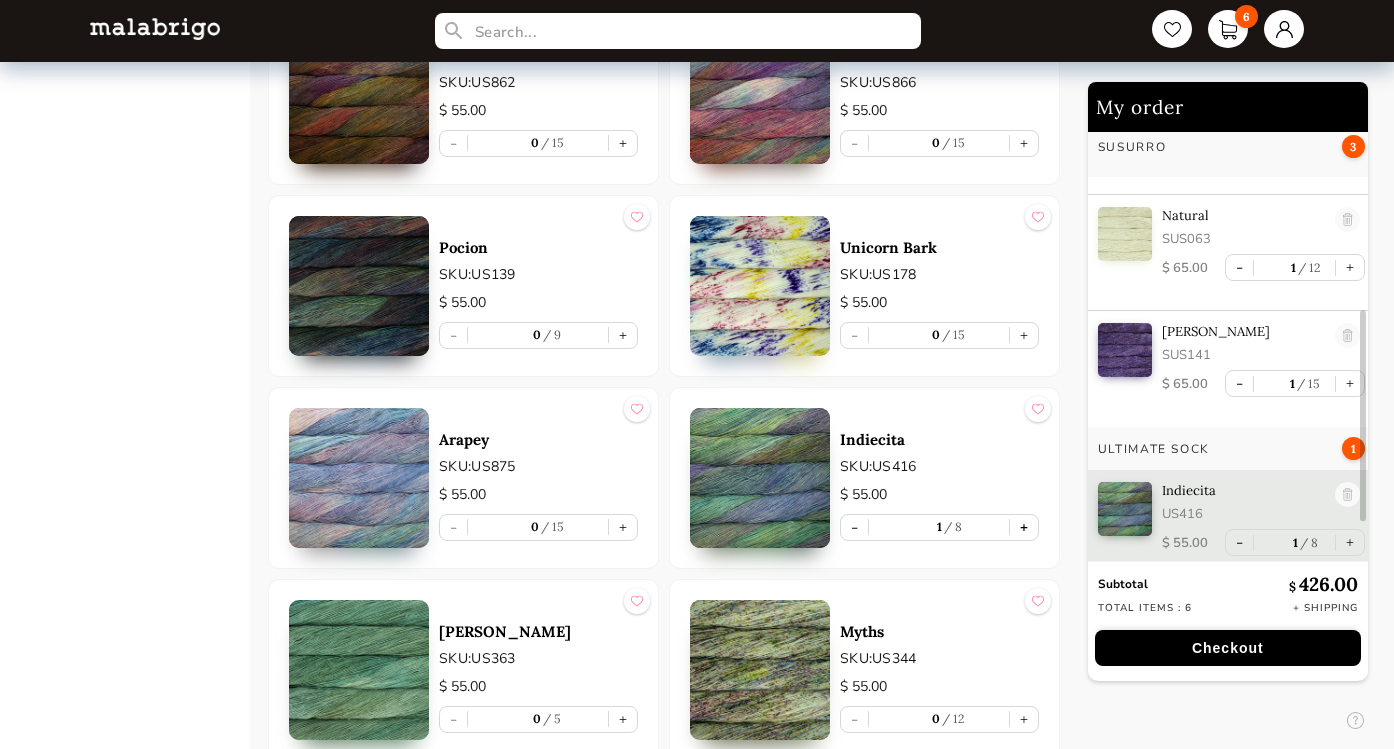 scroll, scrollTop: 382, scrollLeft: 0, axis: vertical 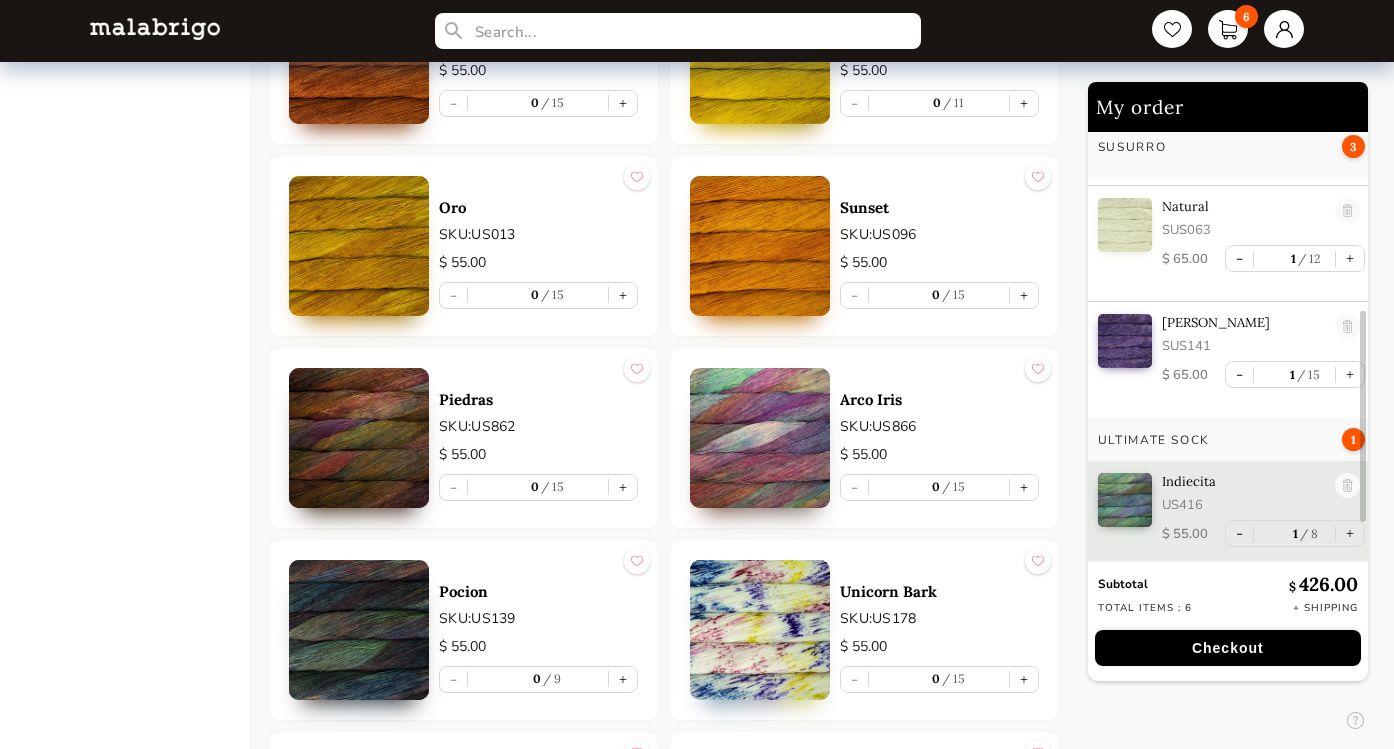 click at bounding box center [760, 438] 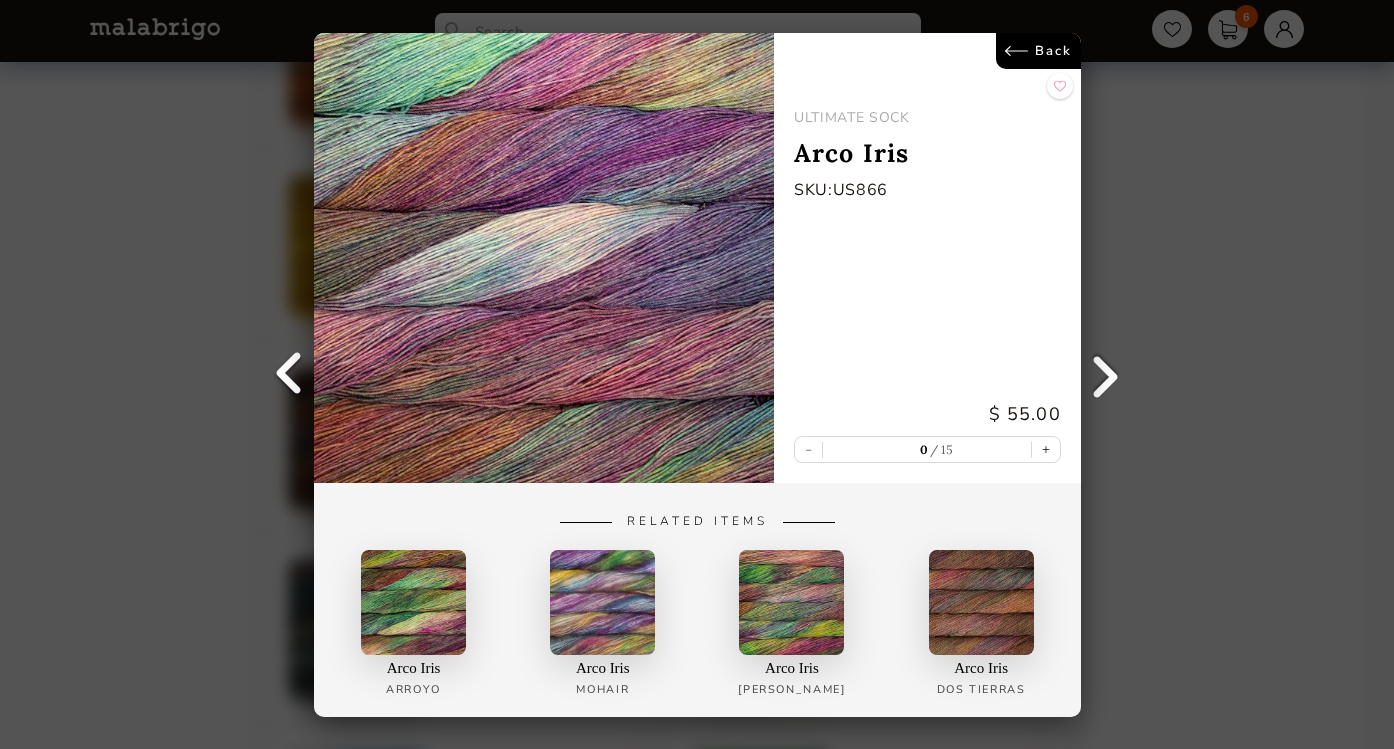 click on "Back" at bounding box center [1037, 51] 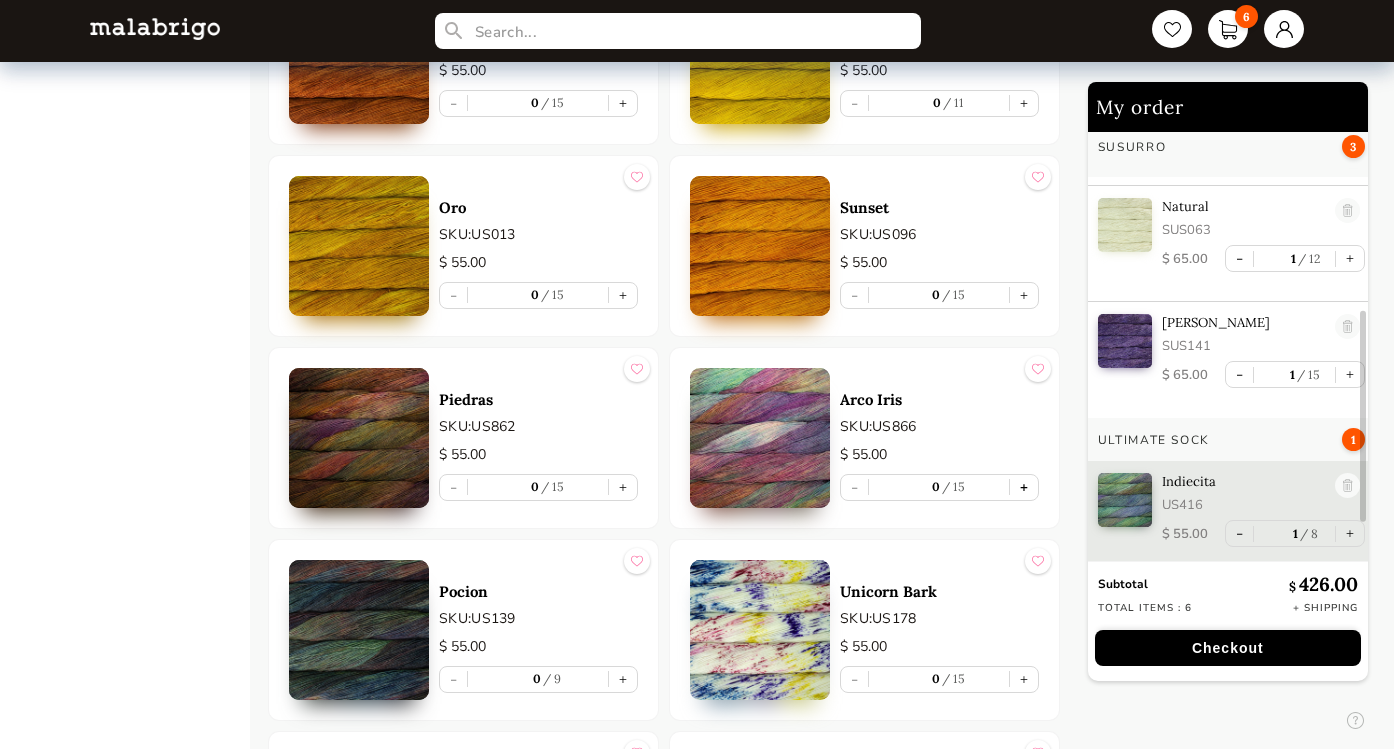 click on "+" at bounding box center (1024, 487) 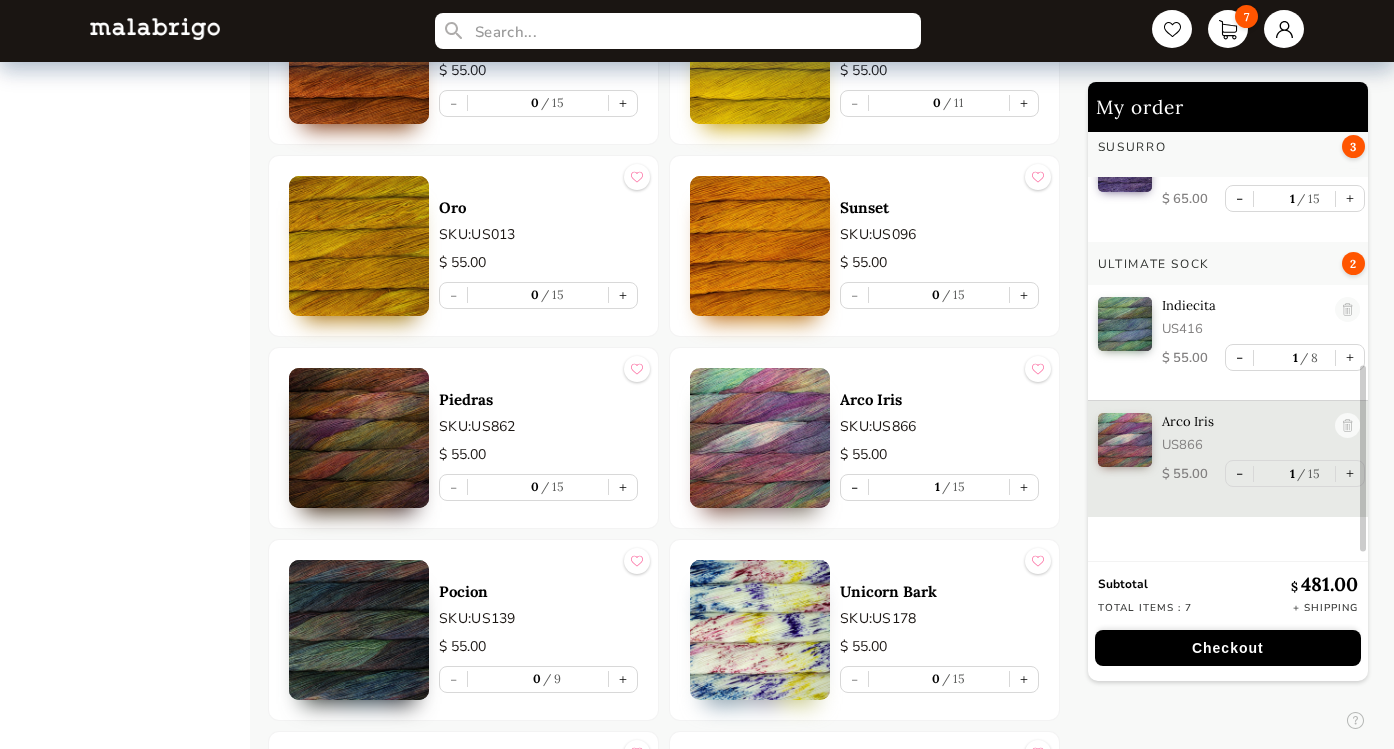 scroll, scrollTop: 559, scrollLeft: 0, axis: vertical 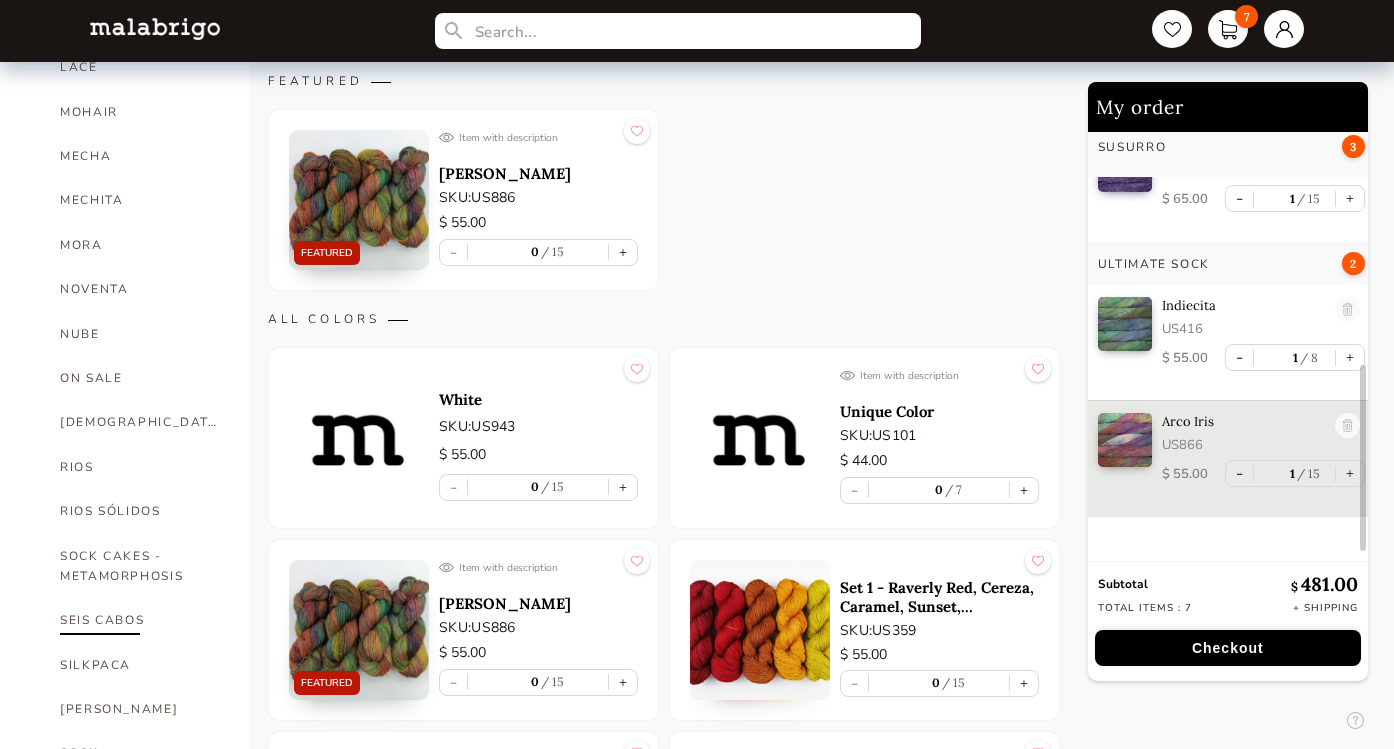 click on "SEIS CABOS" at bounding box center (140, 620) 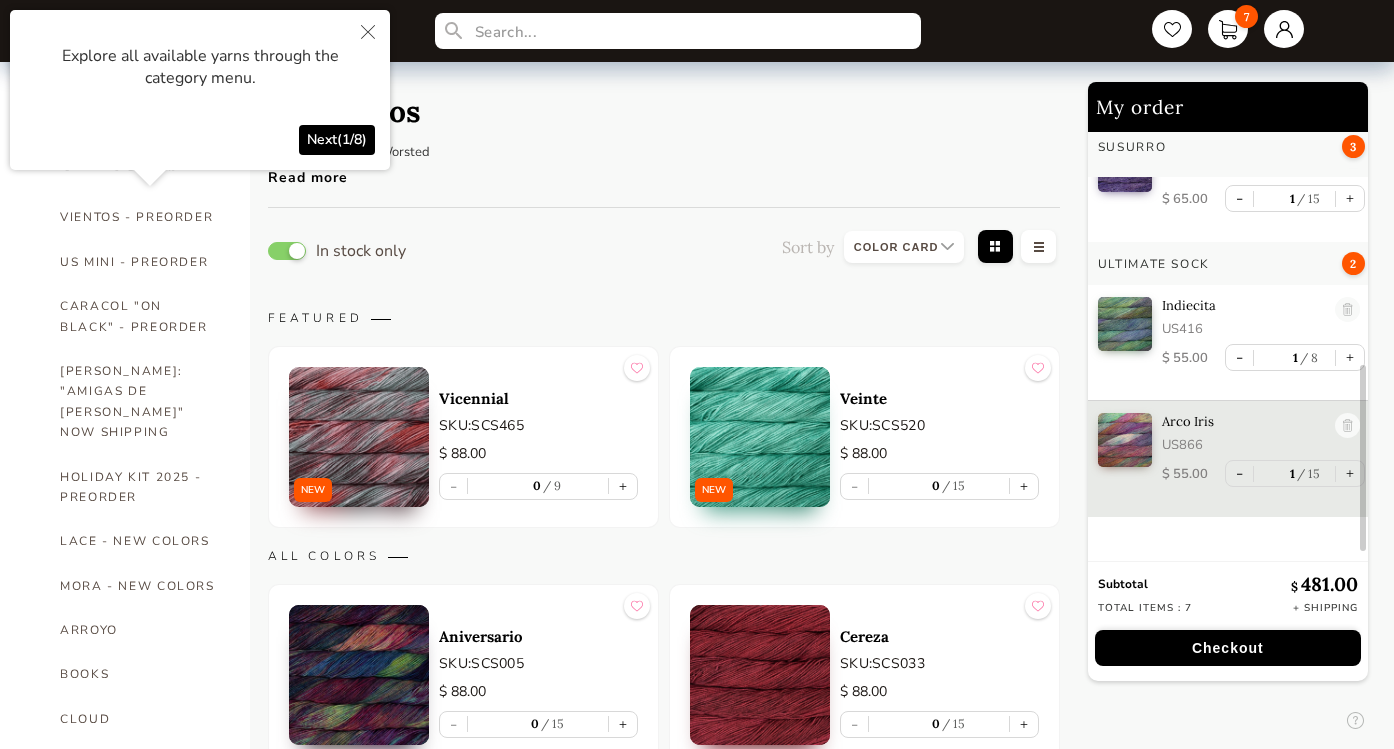 scroll, scrollTop: 0, scrollLeft: 0, axis: both 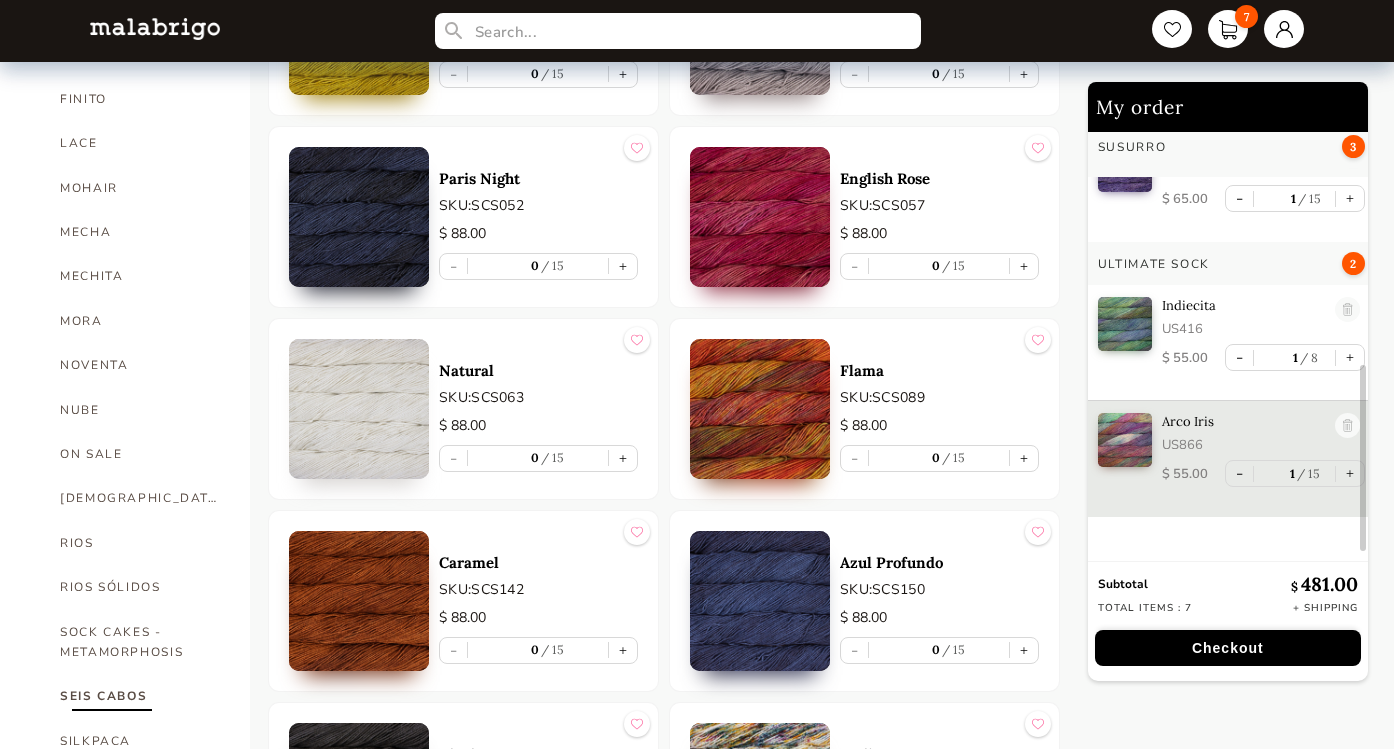 click at bounding box center [760, 601] 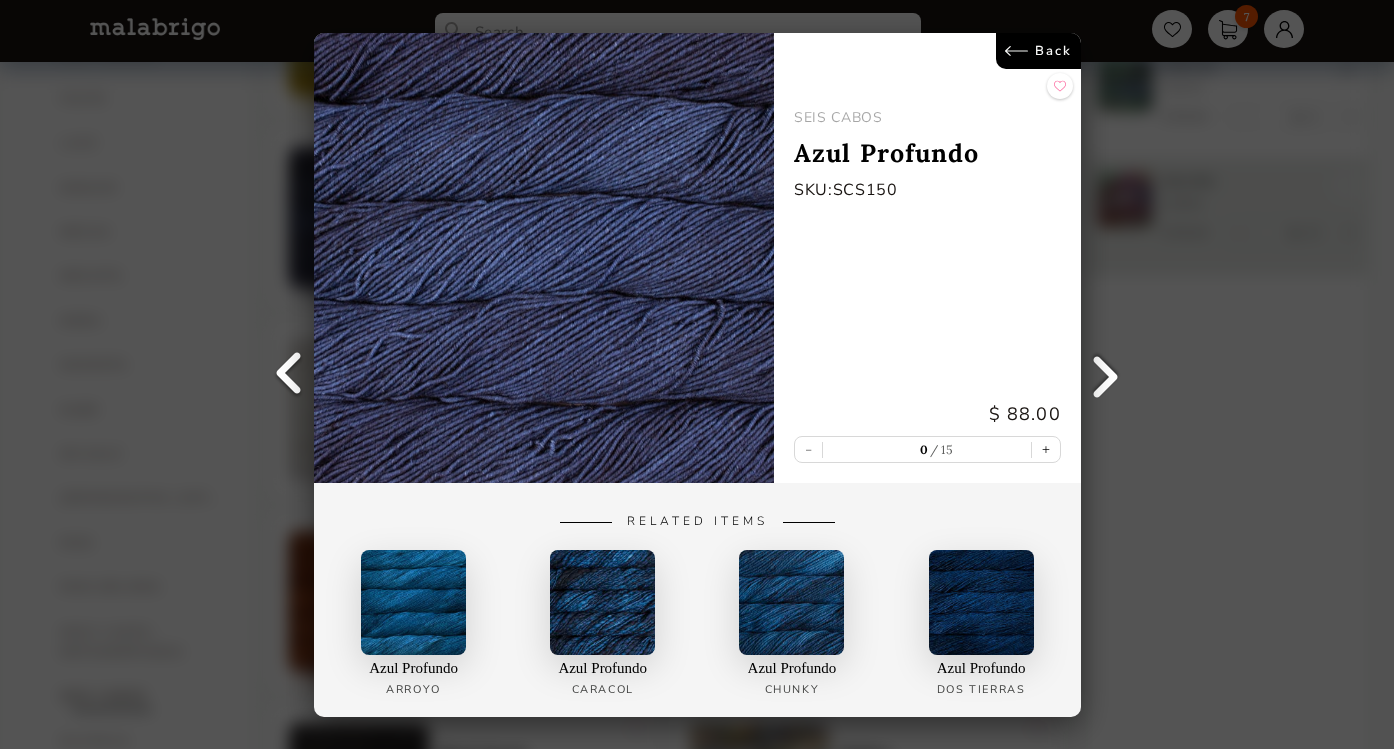 click on "Back" at bounding box center [1037, 51] 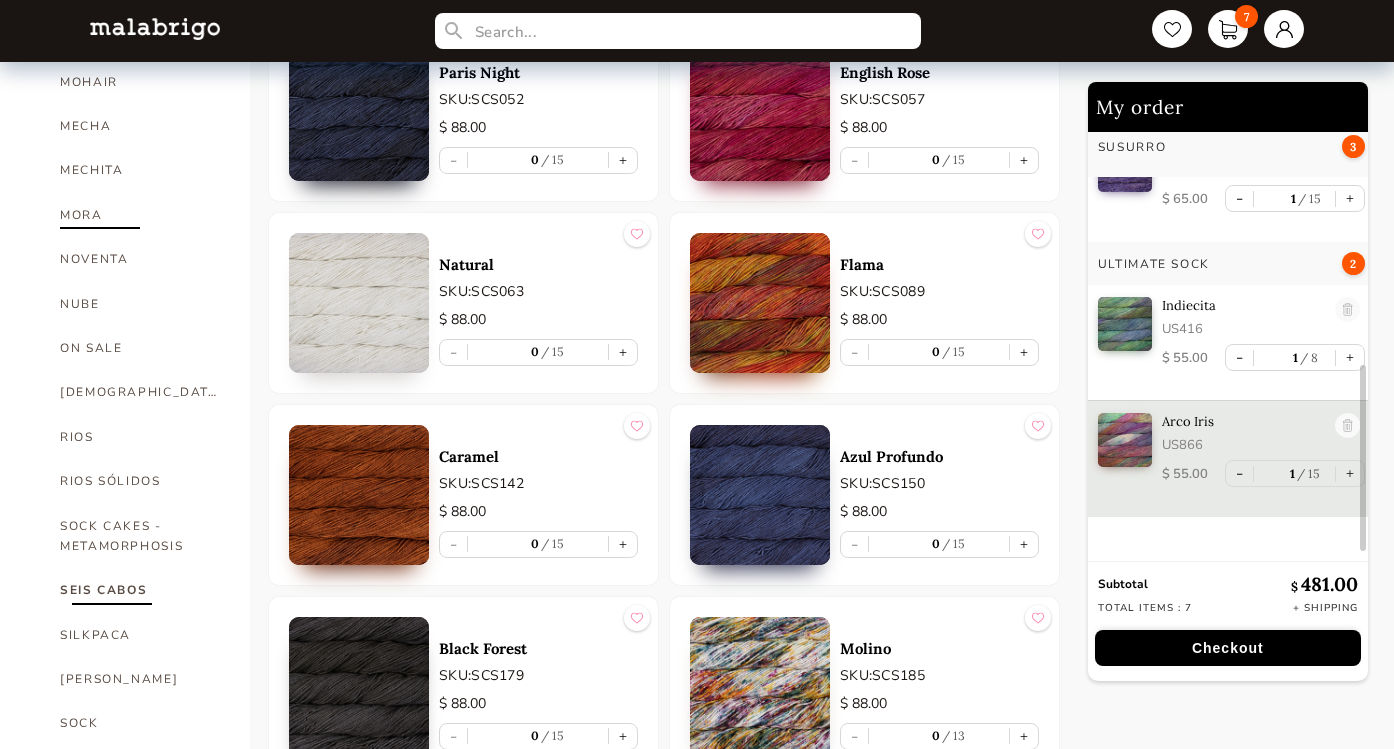 scroll, scrollTop: 947, scrollLeft: 0, axis: vertical 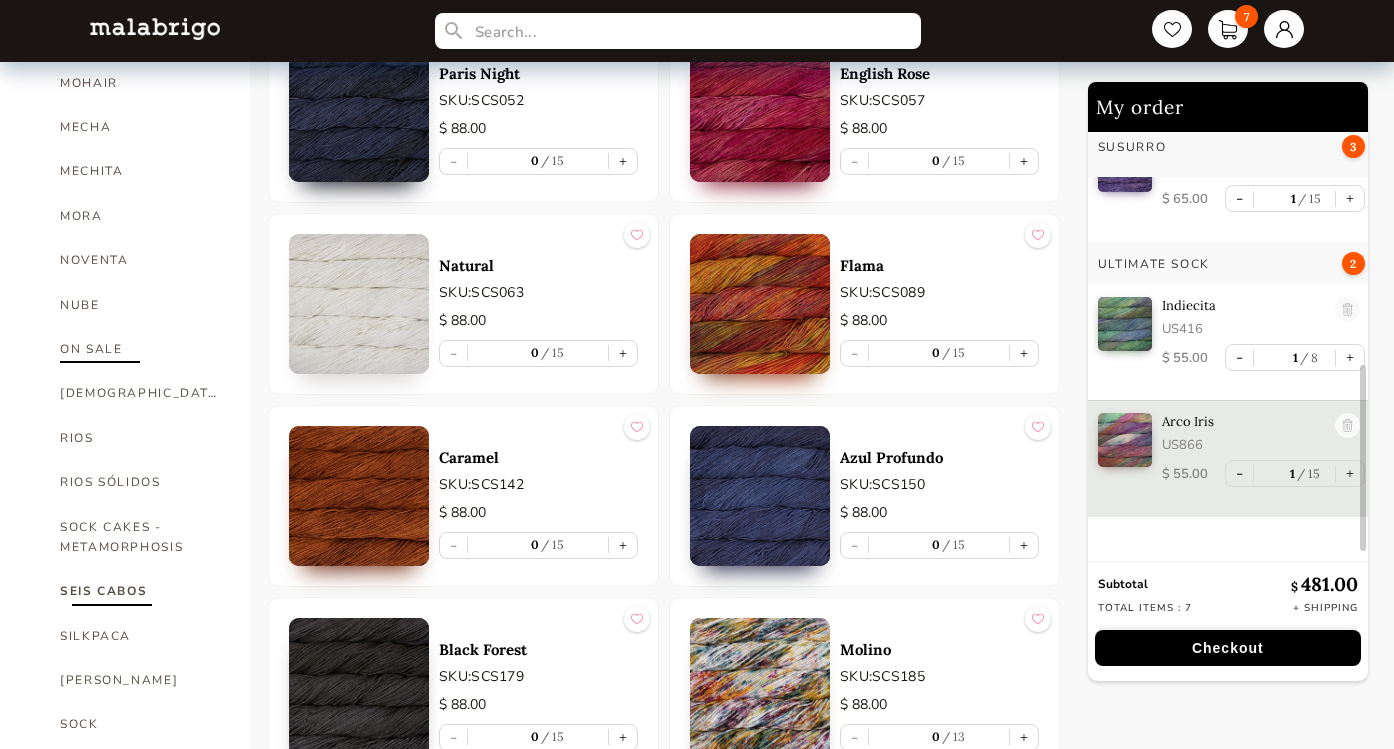 click on "ON SALE" at bounding box center (140, 349) 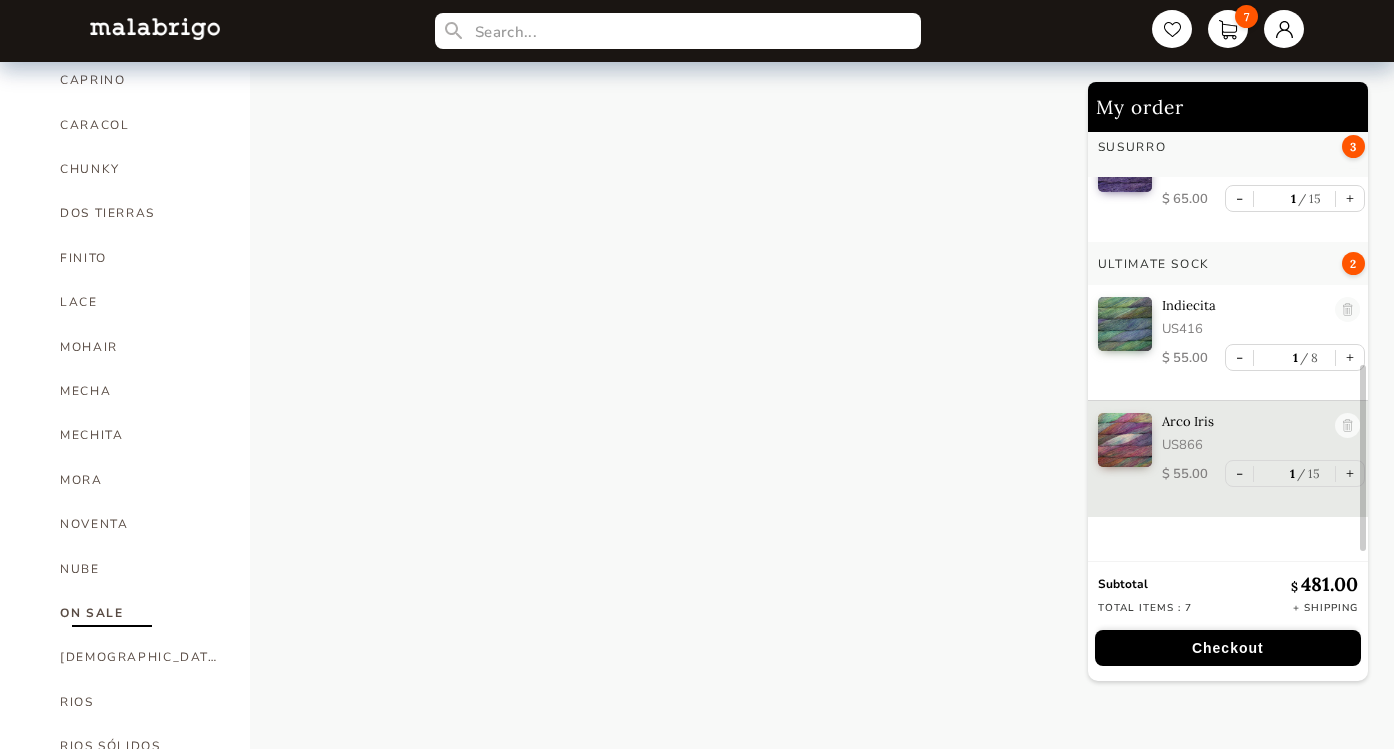 scroll, scrollTop: 685, scrollLeft: 0, axis: vertical 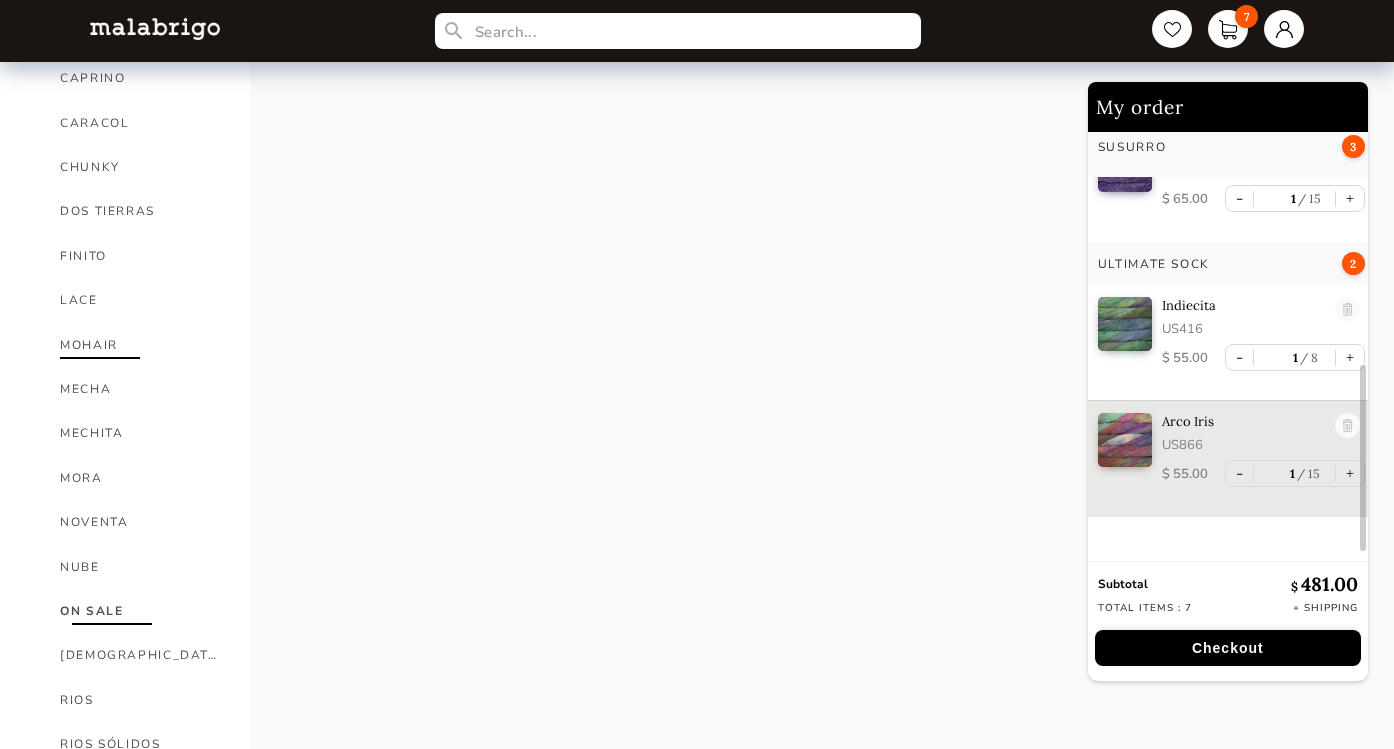 click on "MOHAIR" at bounding box center (140, 345) 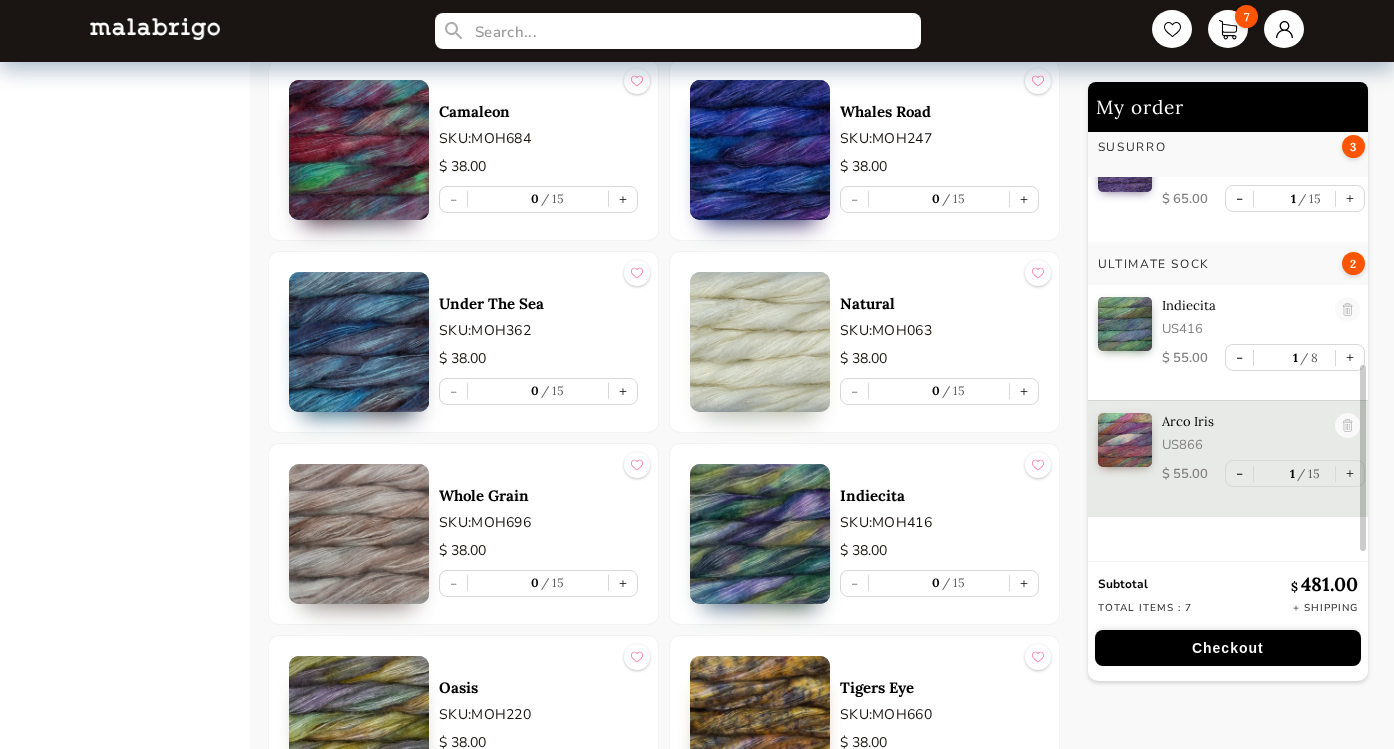 scroll, scrollTop: 2121, scrollLeft: 0, axis: vertical 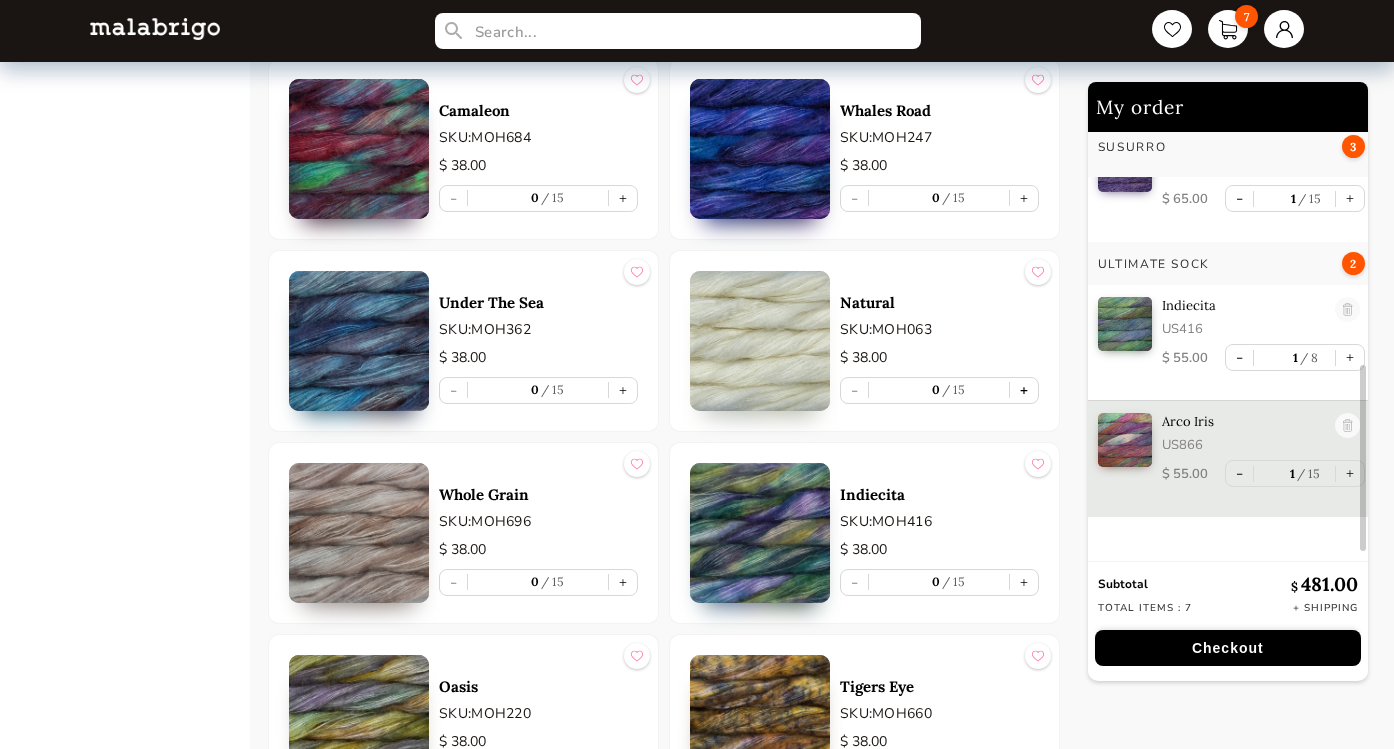 click on "+" at bounding box center [1024, 390] 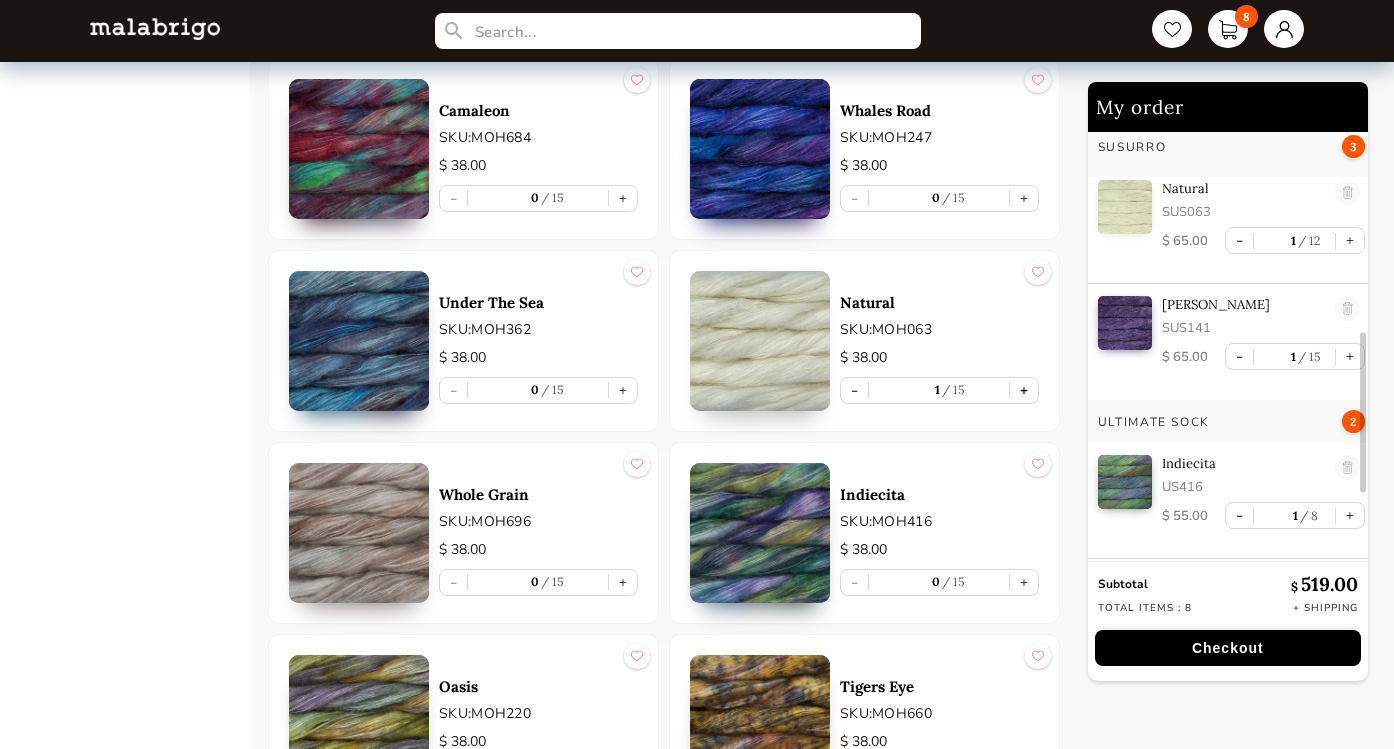 scroll, scrollTop: 0, scrollLeft: 0, axis: both 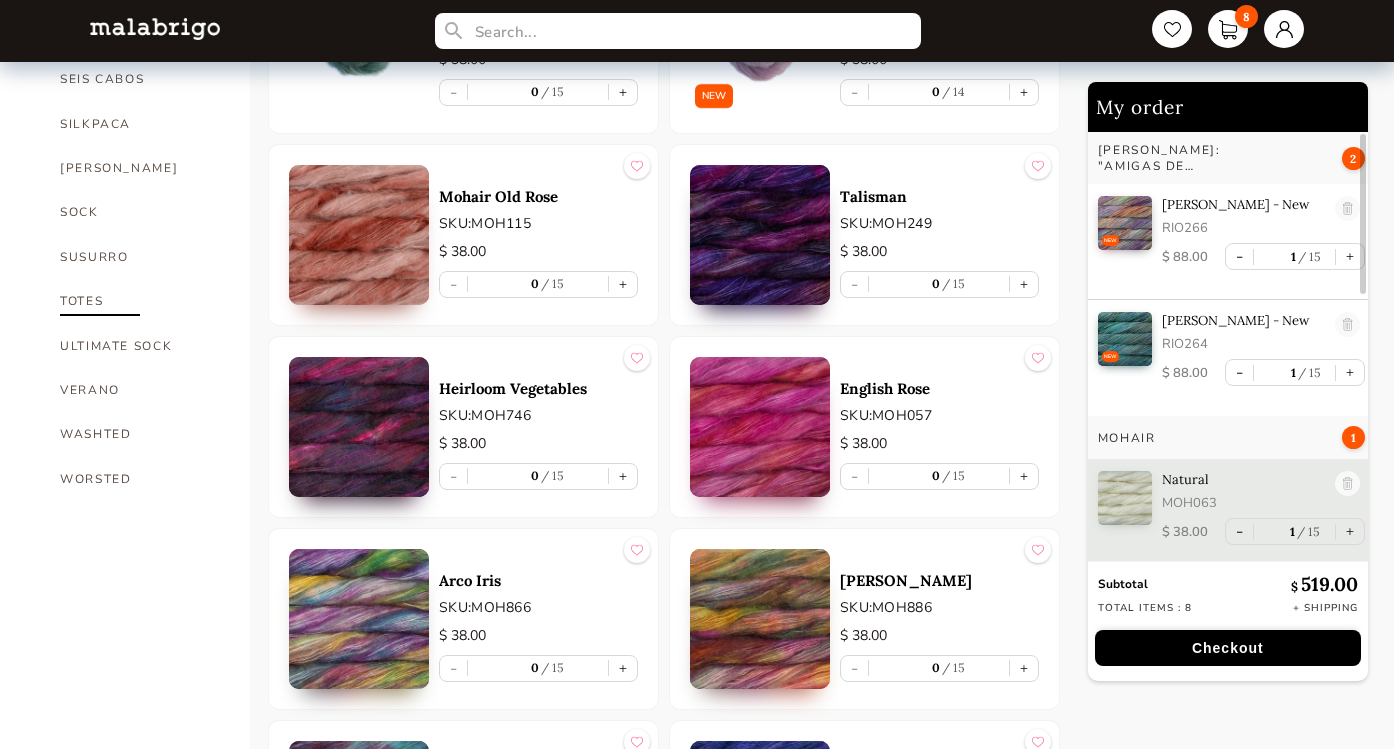 click on "TOTES" at bounding box center (140, 301) 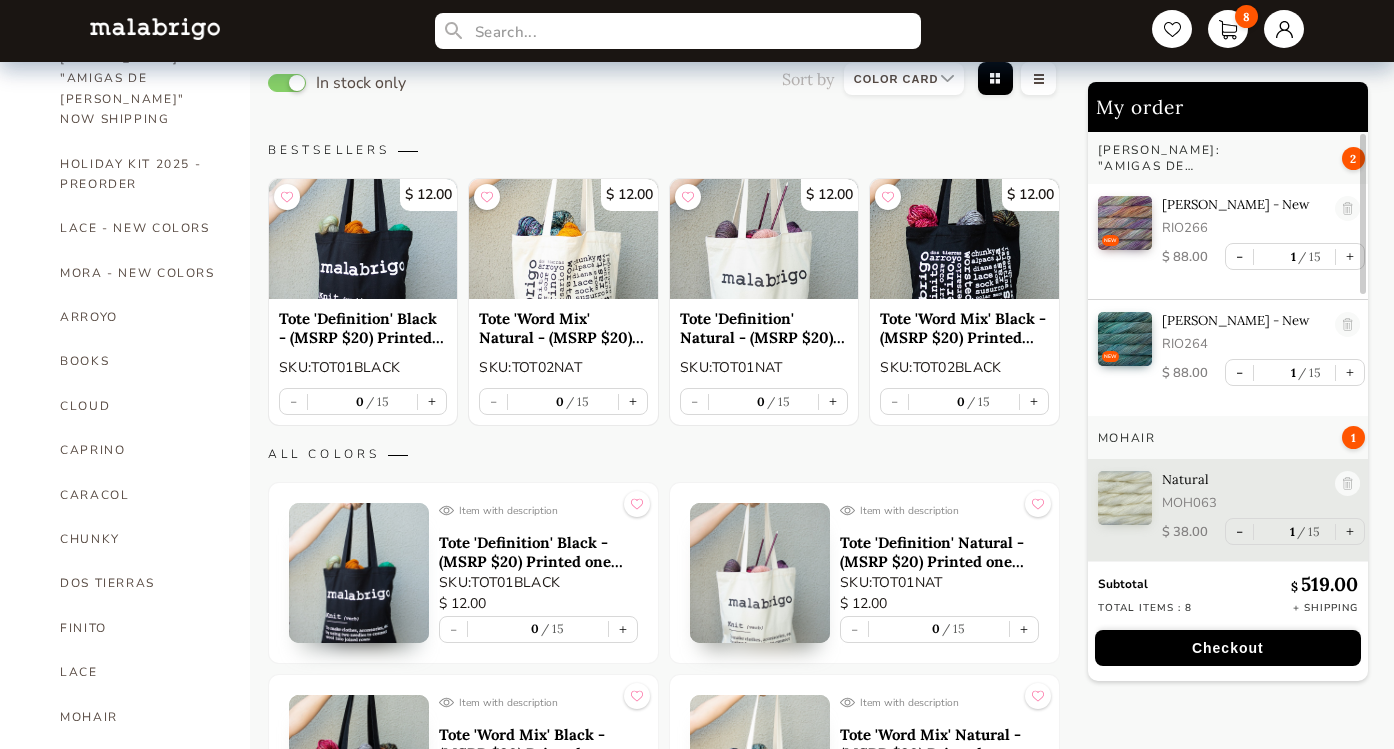 scroll, scrollTop: 304, scrollLeft: 0, axis: vertical 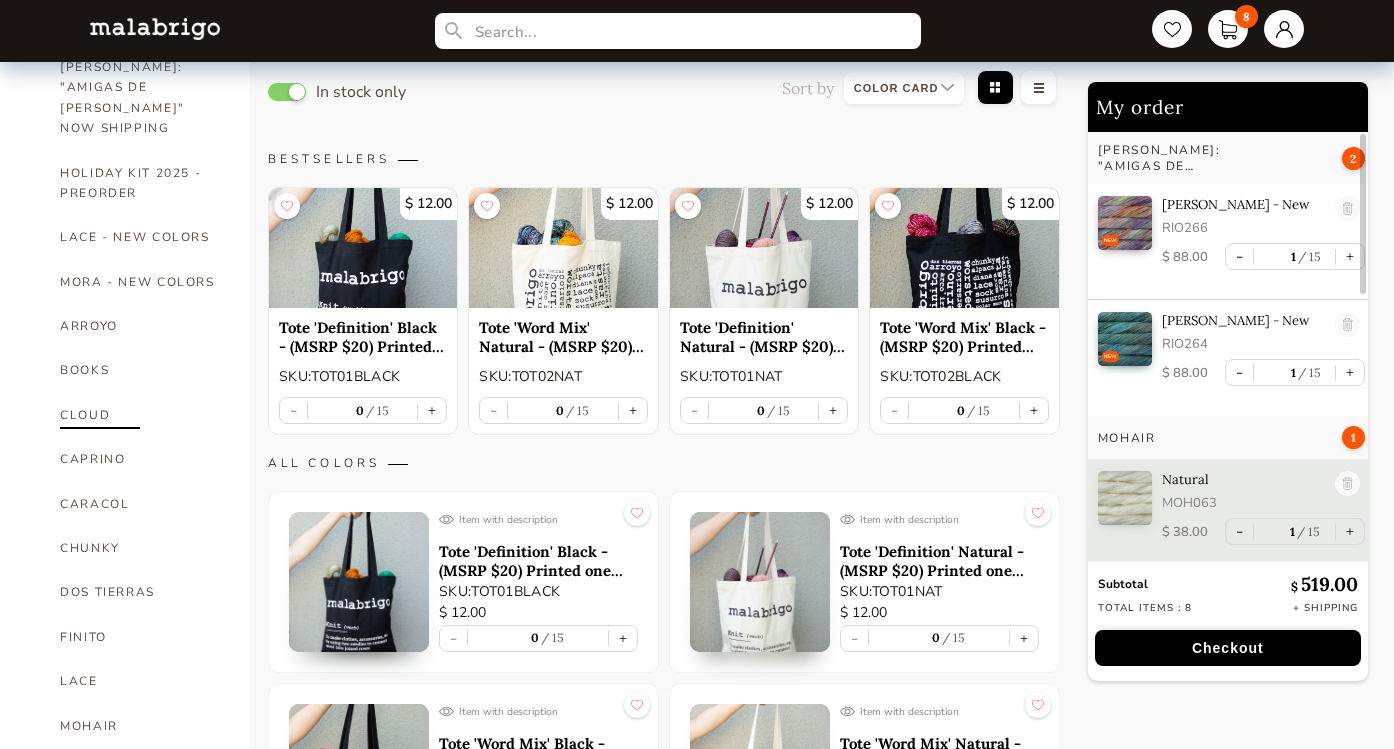 click on "CLOUD" at bounding box center (140, 415) 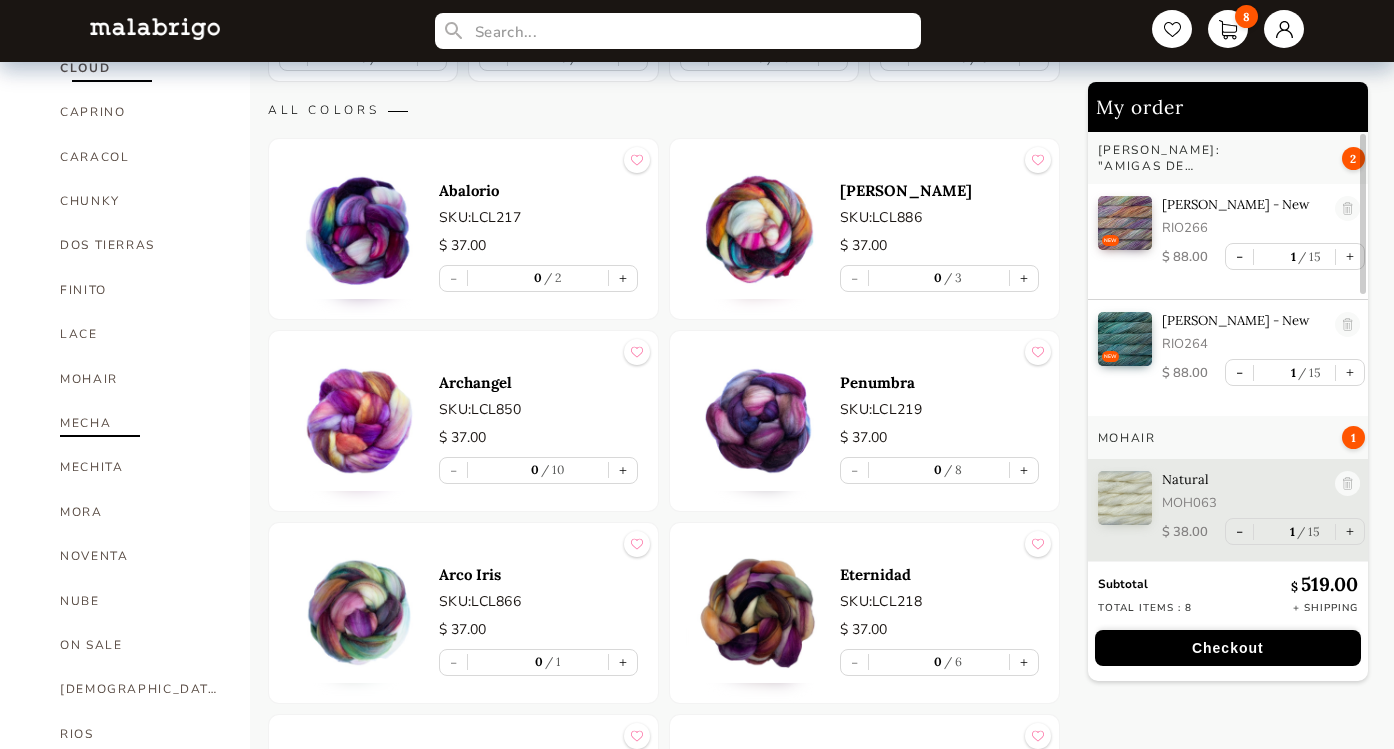 scroll, scrollTop: 655, scrollLeft: 0, axis: vertical 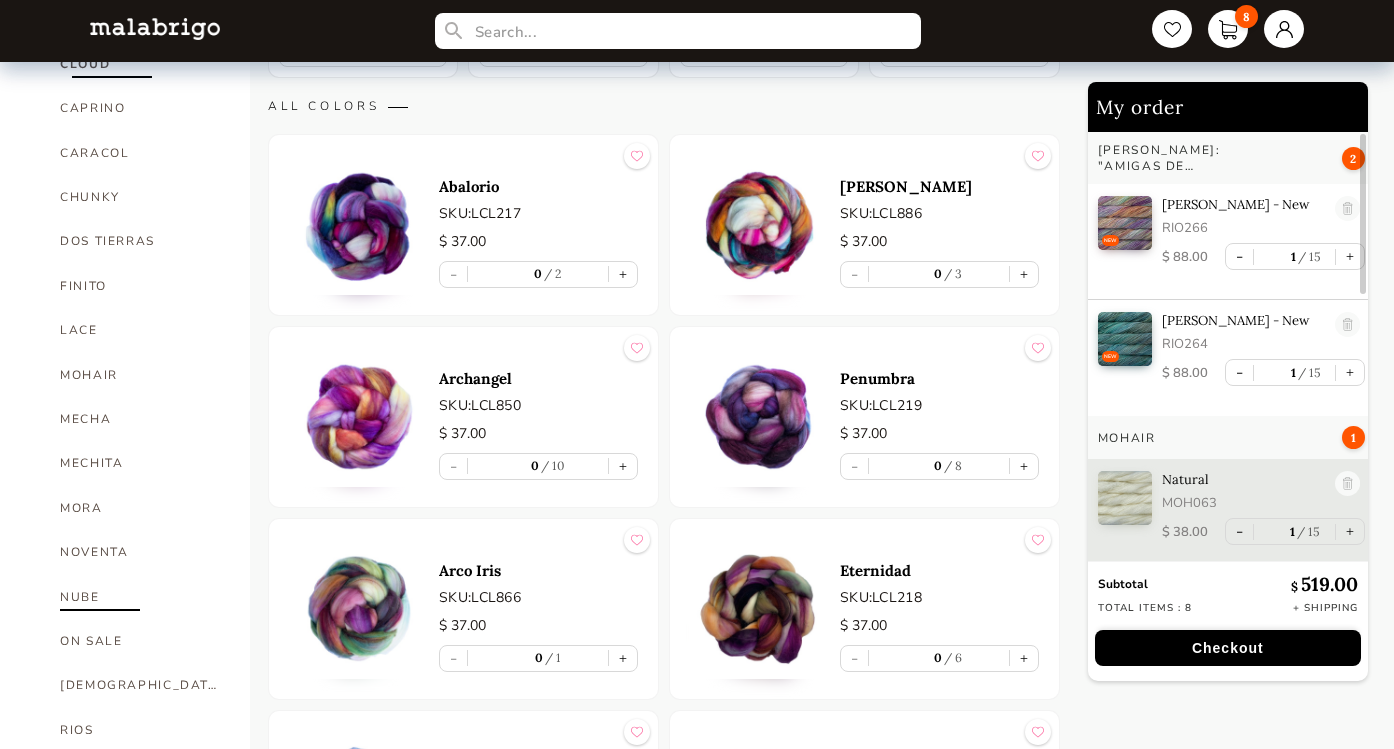 click on "NUBE" at bounding box center (140, 597) 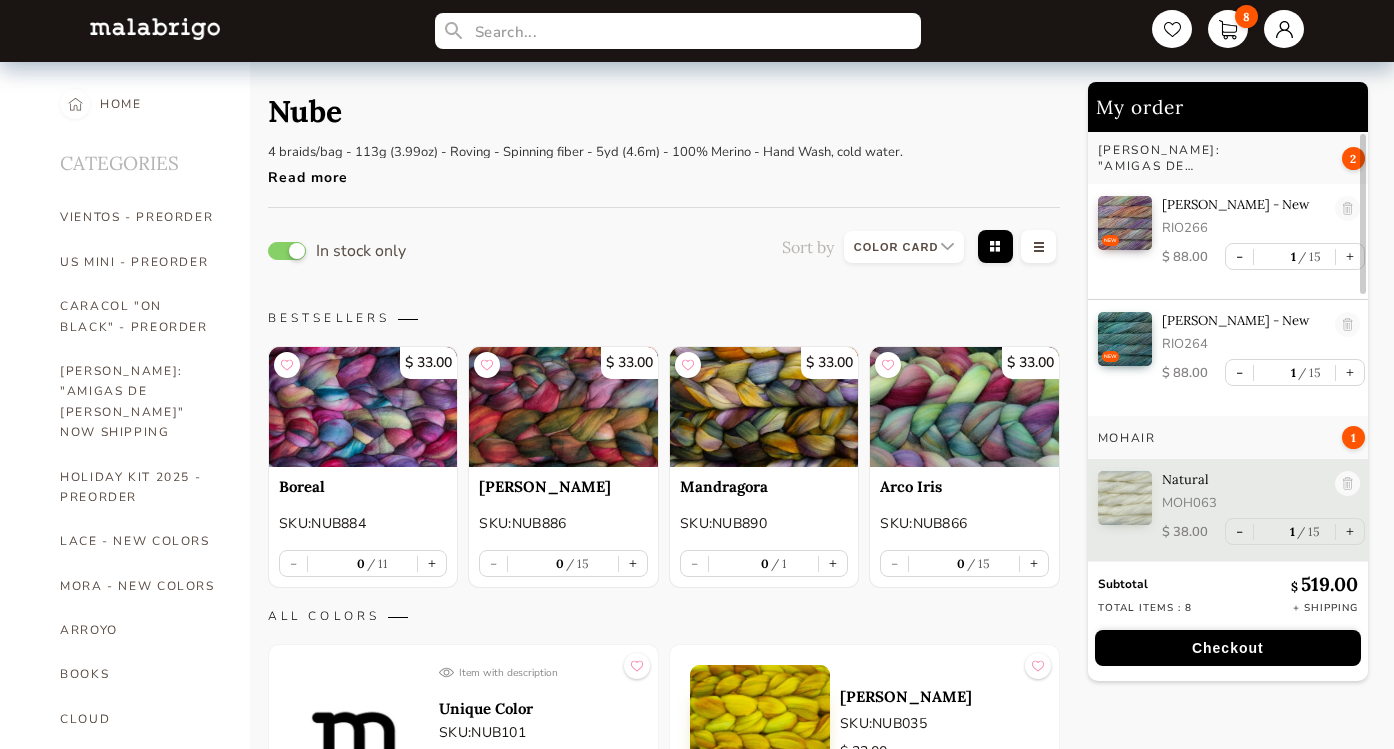 scroll, scrollTop: 0, scrollLeft: 0, axis: both 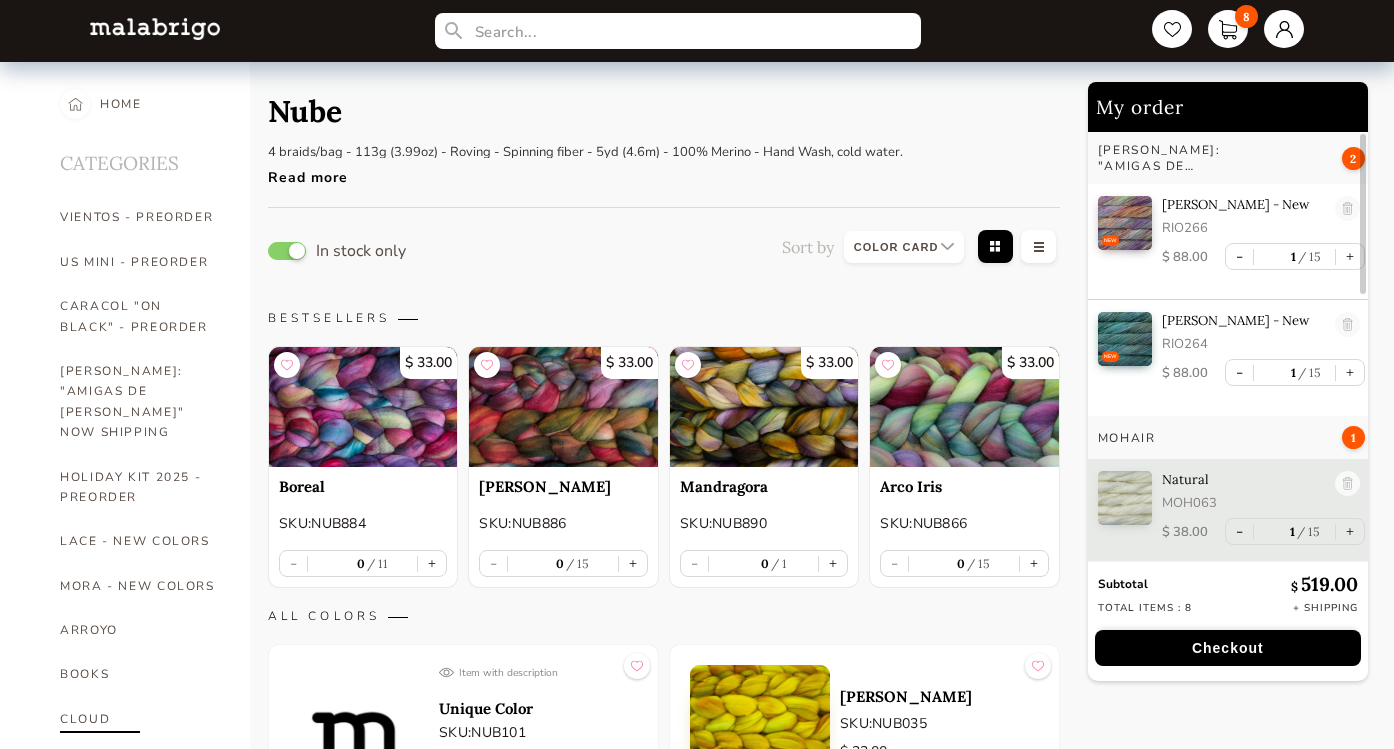 click on "CLOUD" at bounding box center [140, 719] 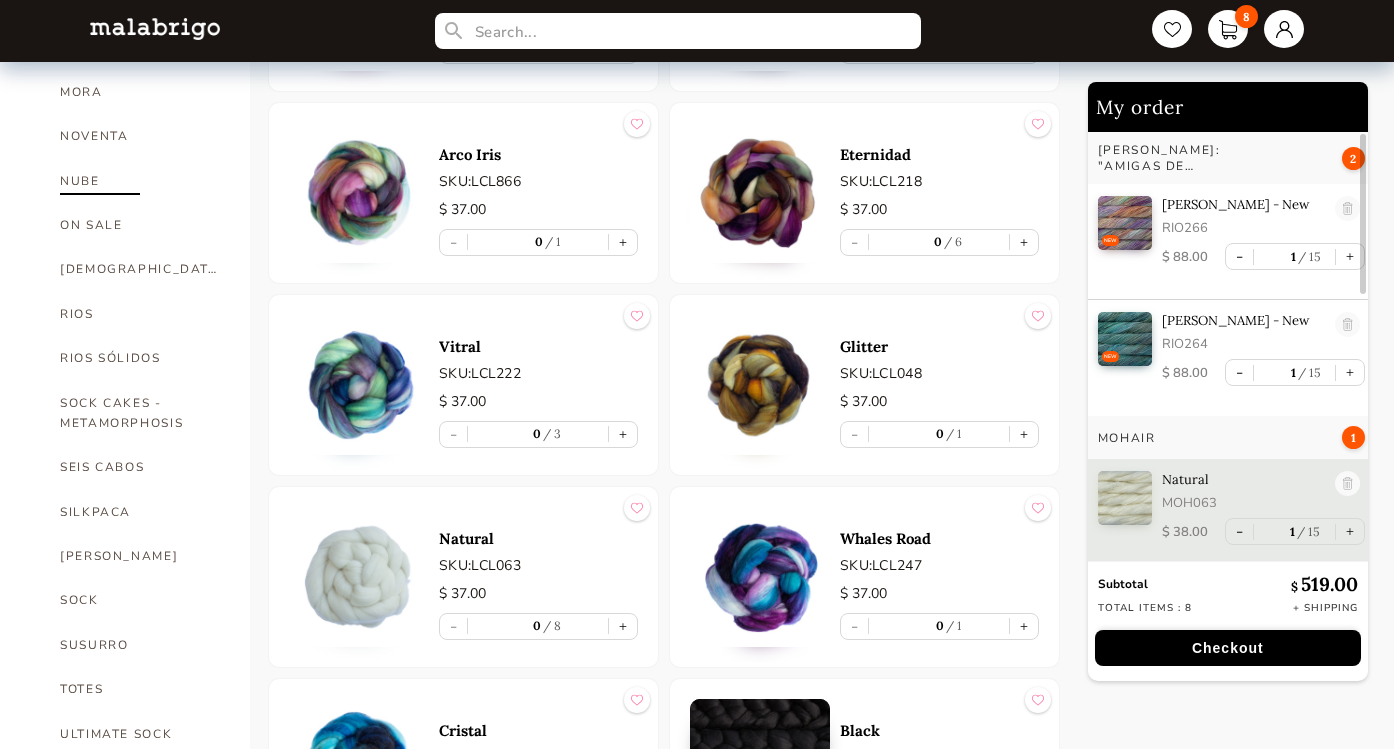 scroll, scrollTop: 1071, scrollLeft: 0, axis: vertical 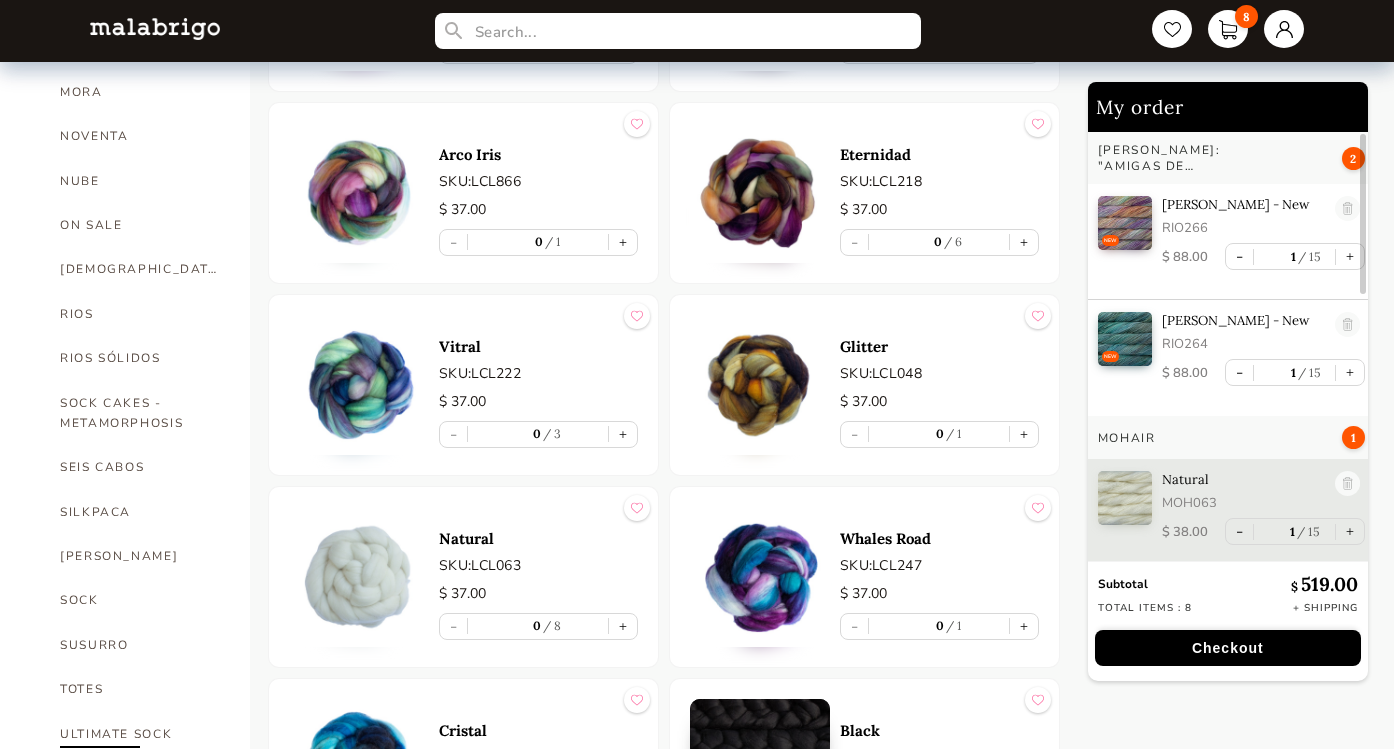 click on "ULTIMATE SOCK" at bounding box center [140, 734] 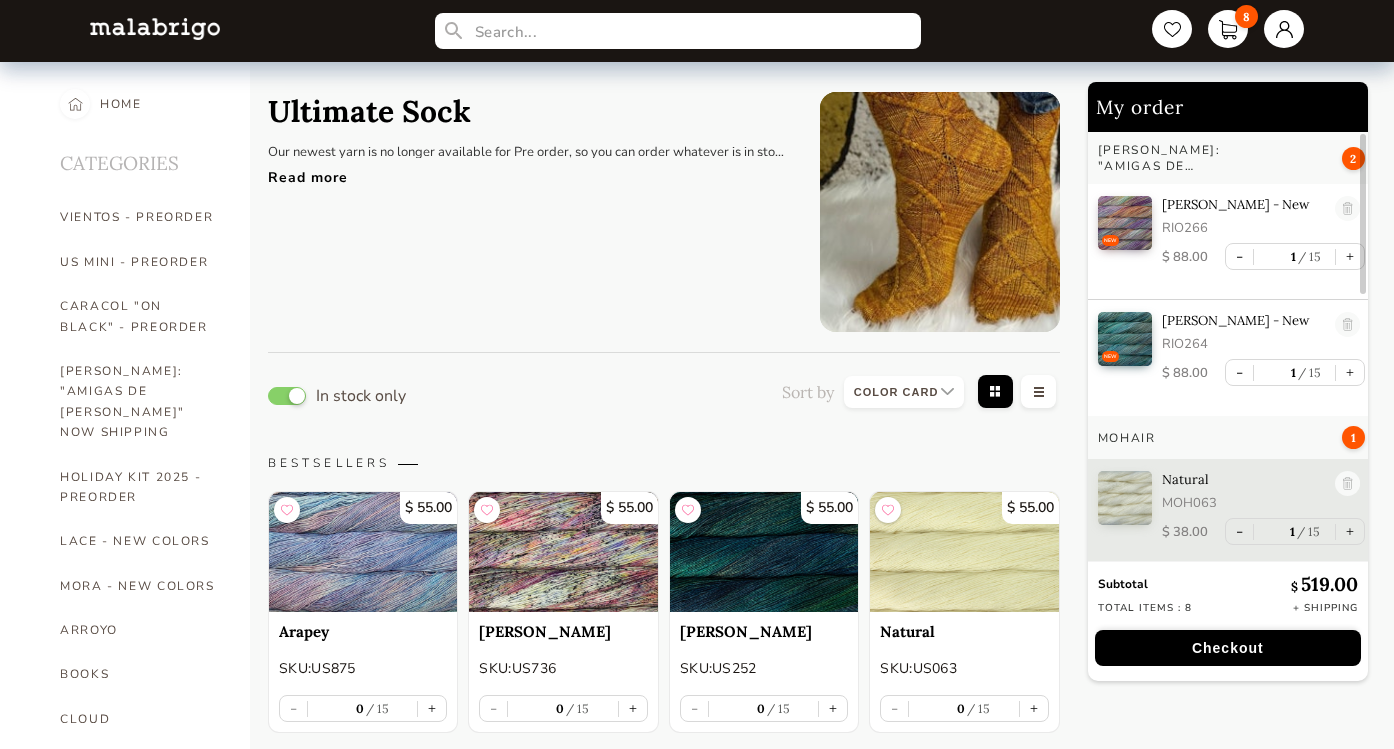 scroll, scrollTop: 0, scrollLeft: 0, axis: both 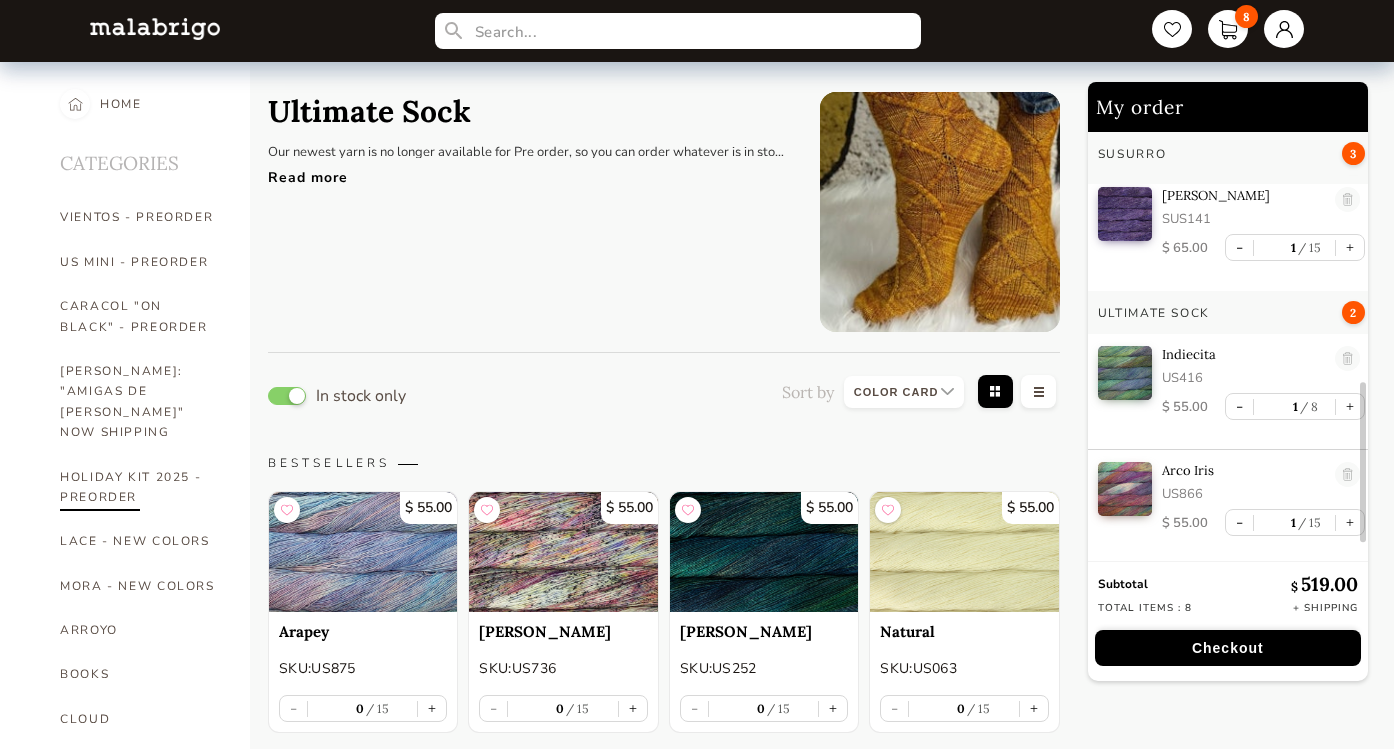 click on "HOLIDAY KIT 2025 - PREORDER" at bounding box center (140, 487) 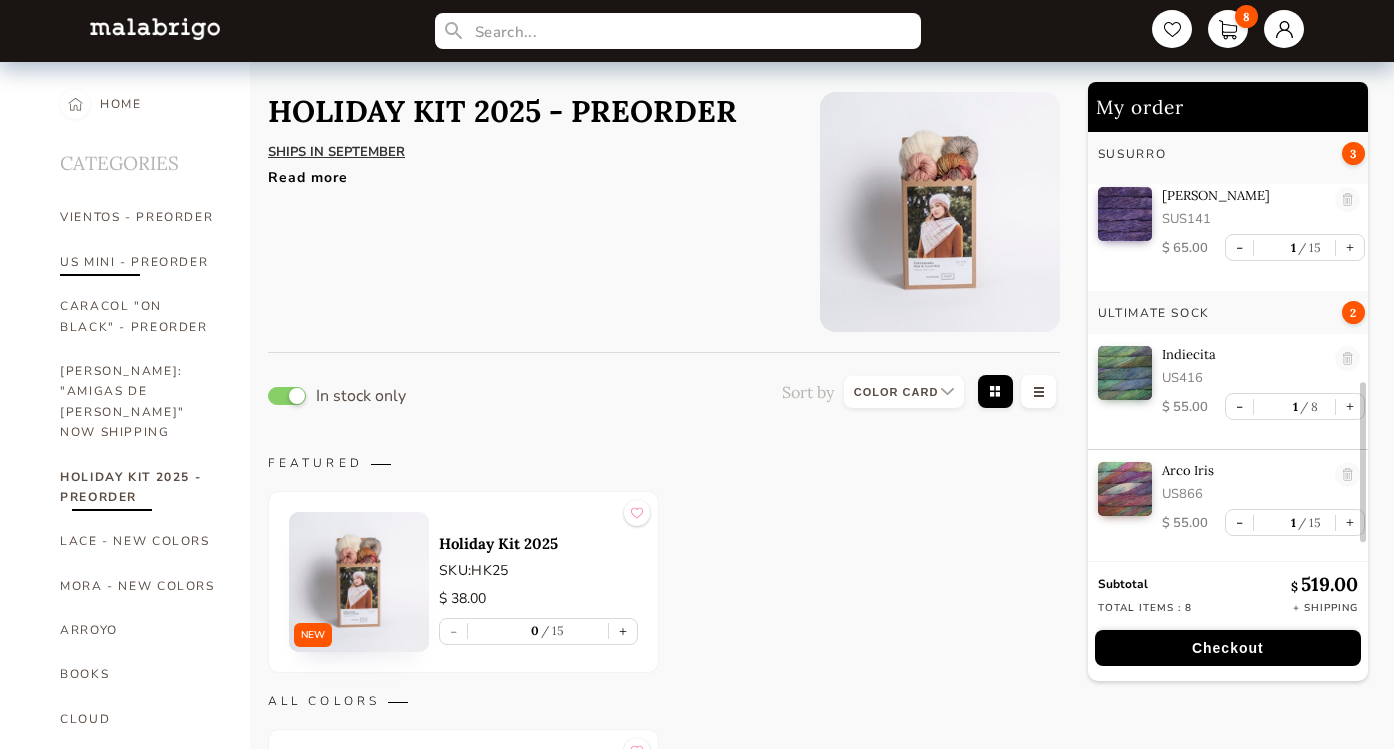 scroll, scrollTop: 0, scrollLeft: 0, axis: both 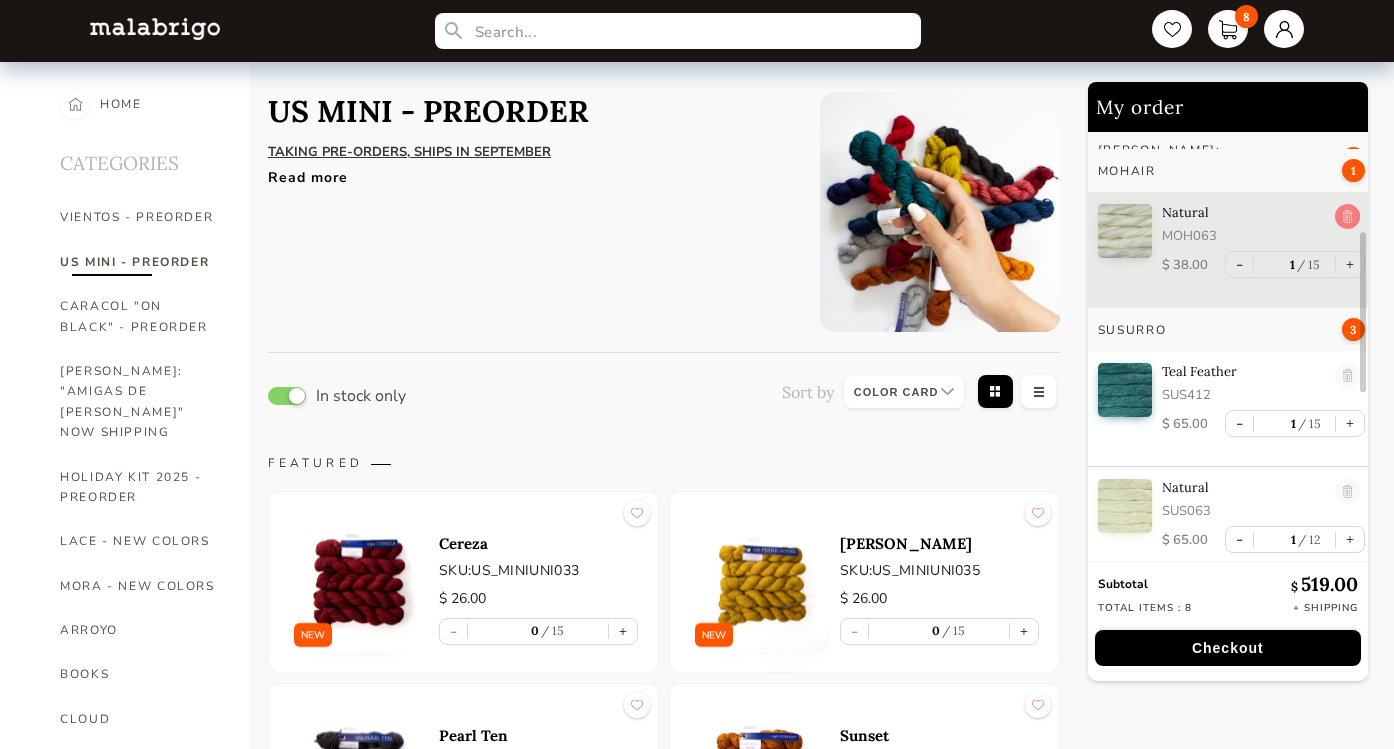 click at bounding box center [1347, 217] 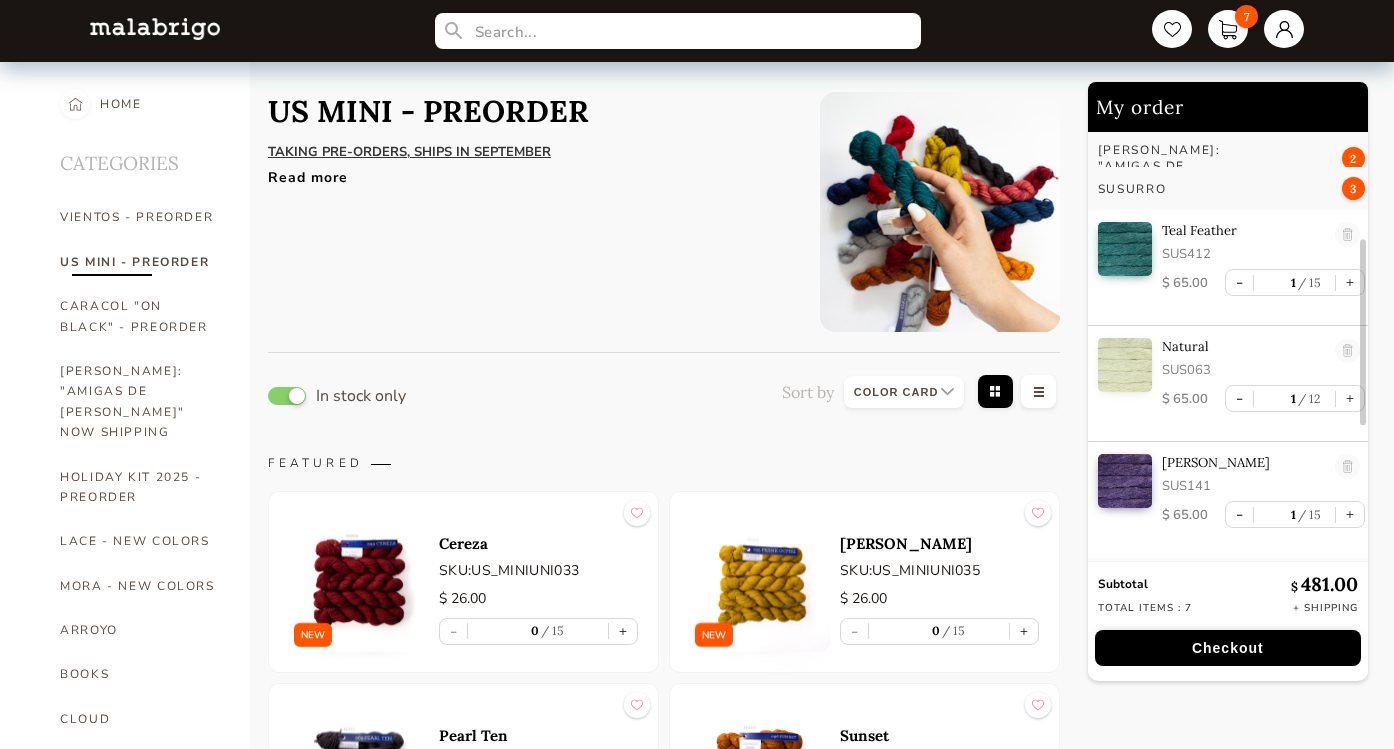 scroll, scrollTop: 247, scrollLeft: 0, axis: vertical 